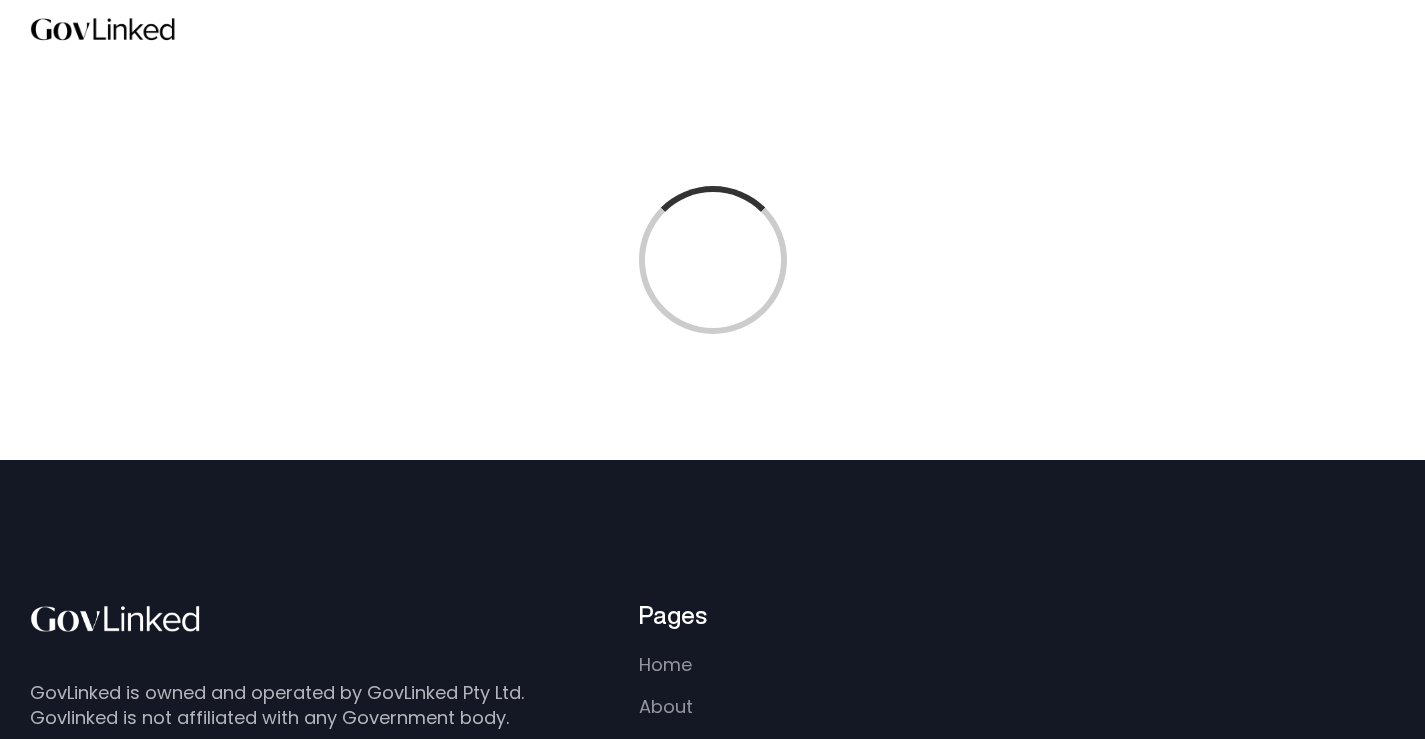 scroll, scrollTop: 0, scrollLeft: 0, axis: both 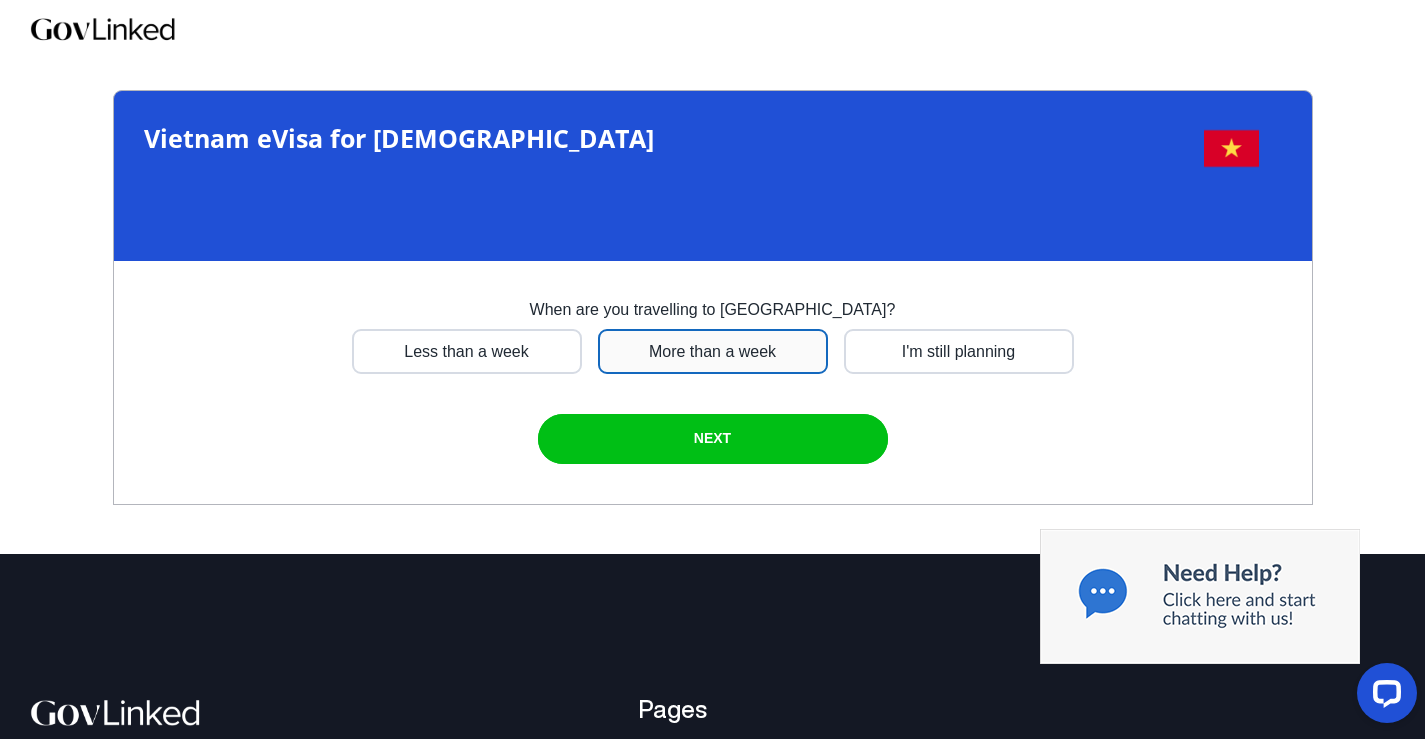 click at bounding box center (467, 351) 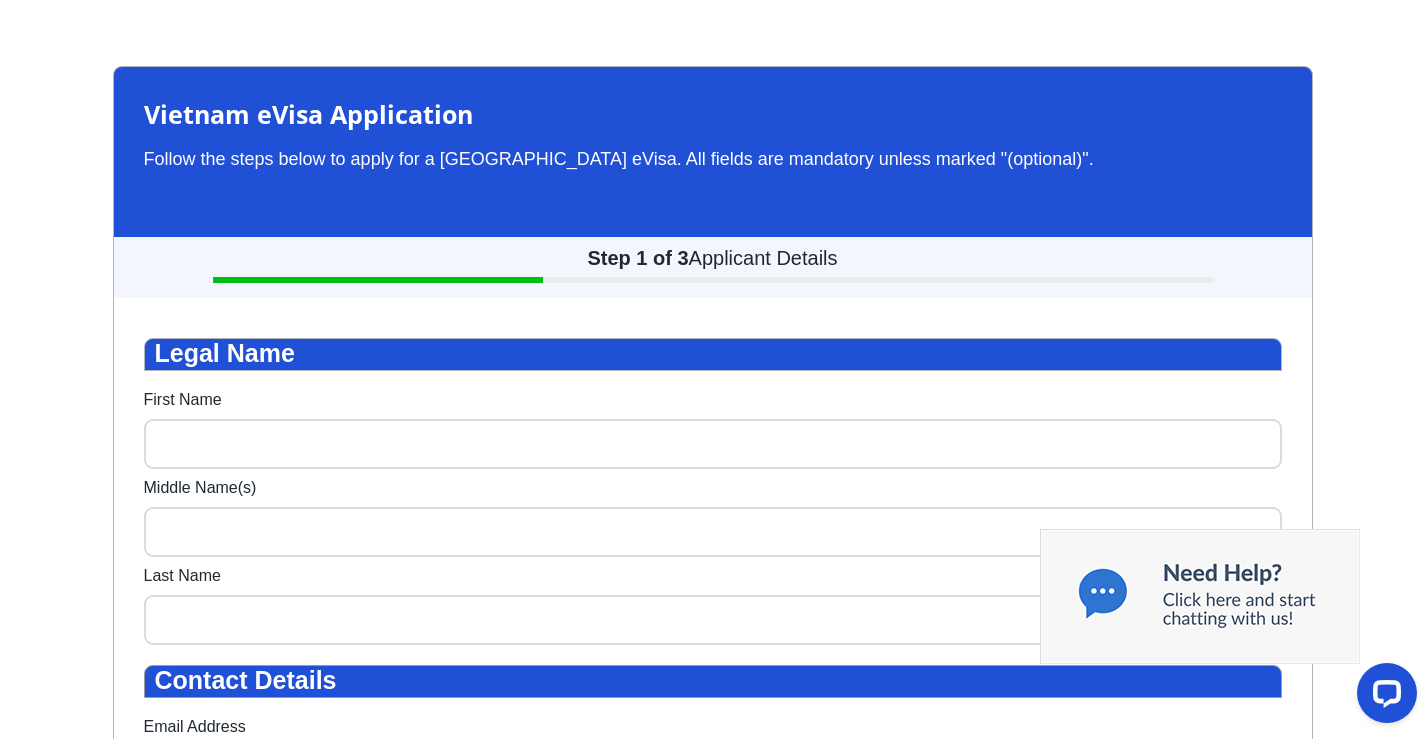 scroll, scrollTop: 60, scrollLeft: 0, axis: vertical 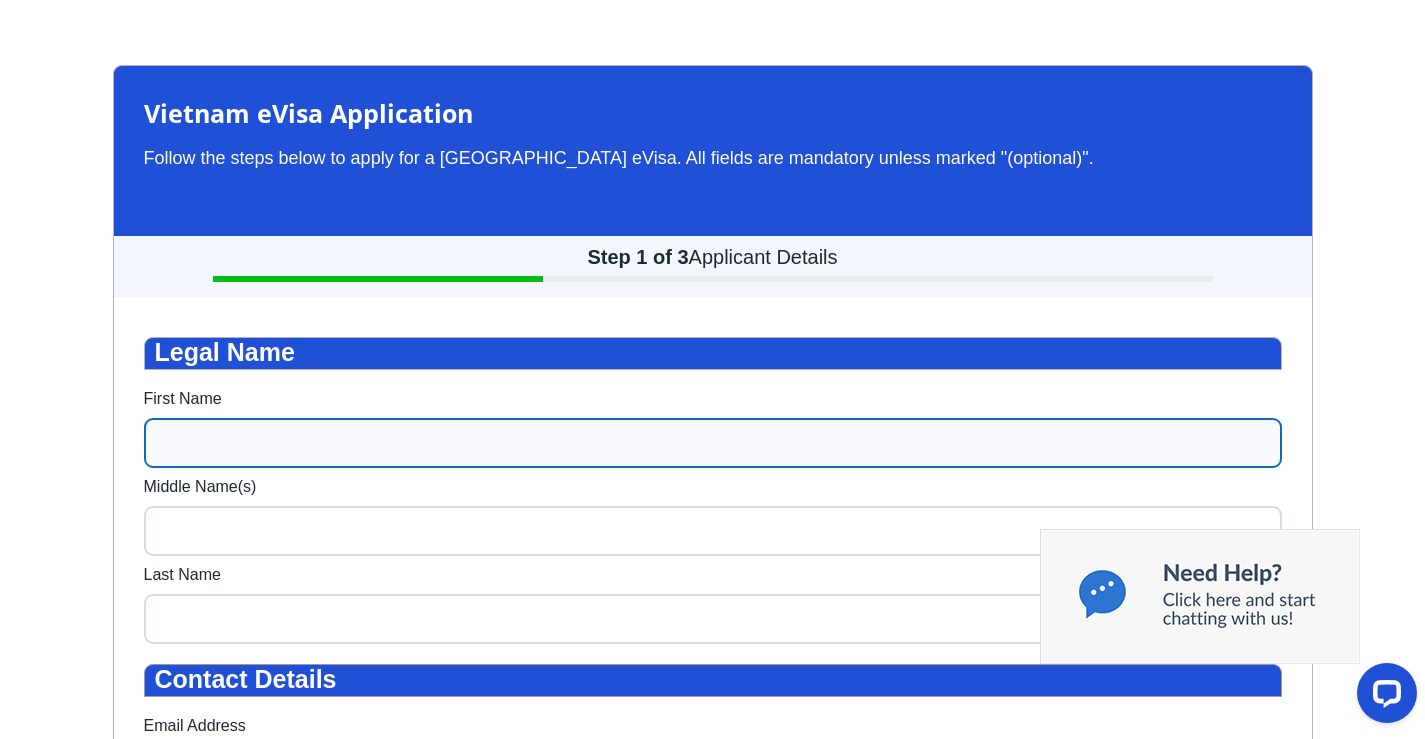 click on "First Name" at bounding box center (713, 443) 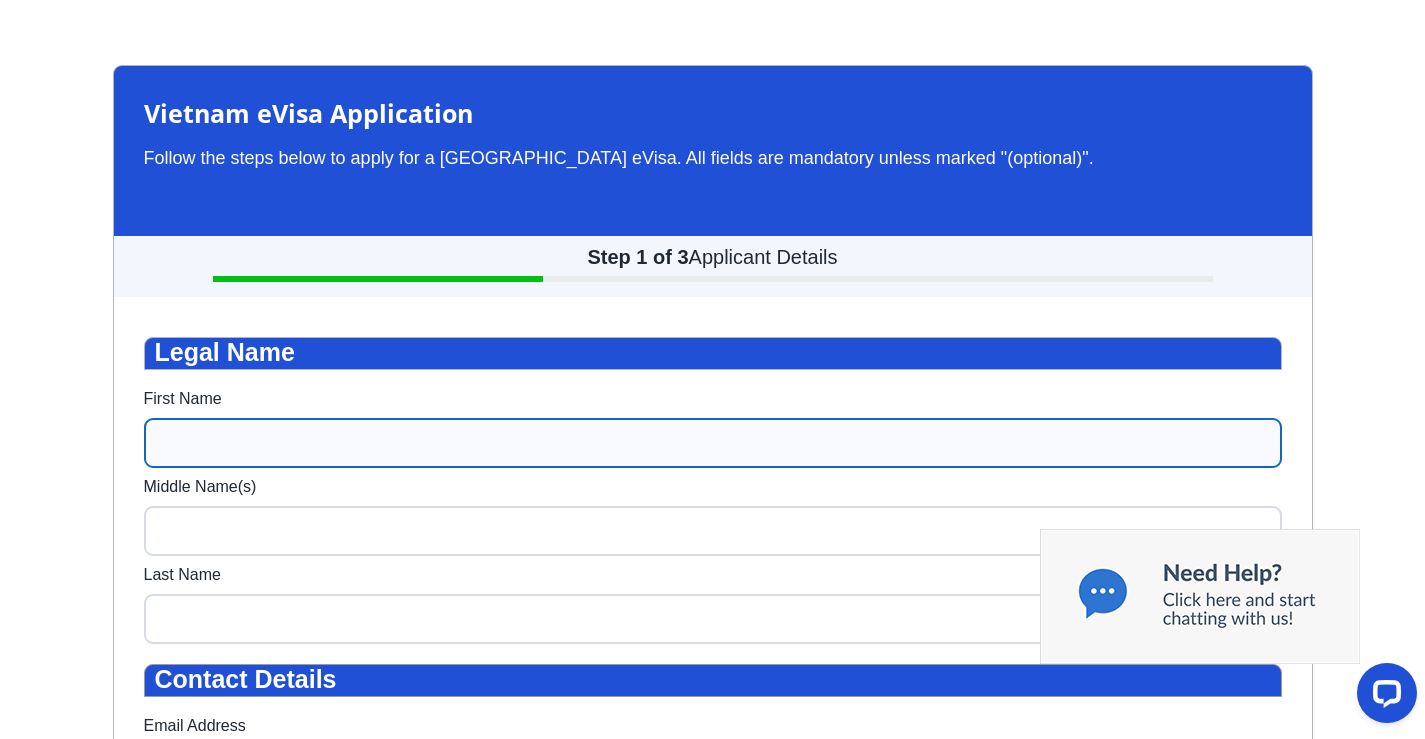 scroll, scrollTop: 327, scrollLeft: 0, axis: vertical 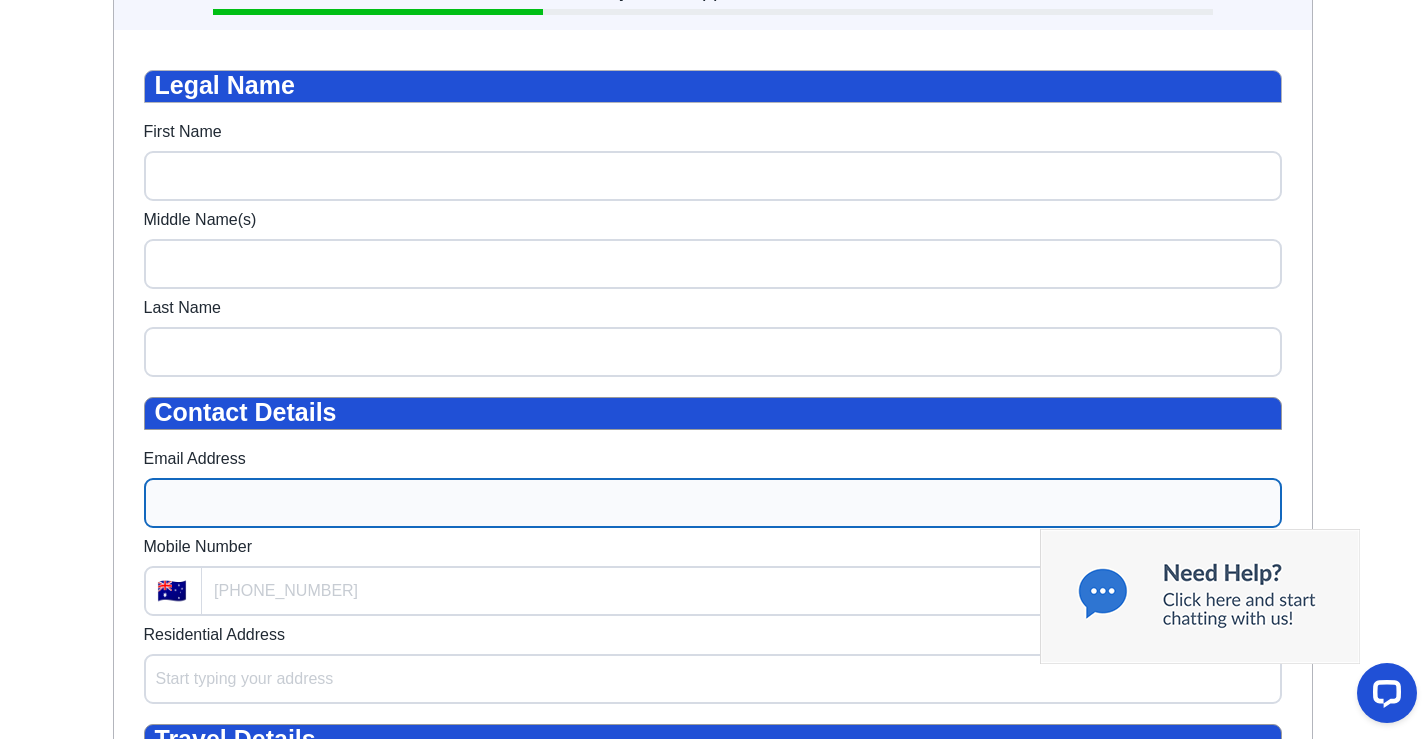 type on "[PERSON_NAME]" 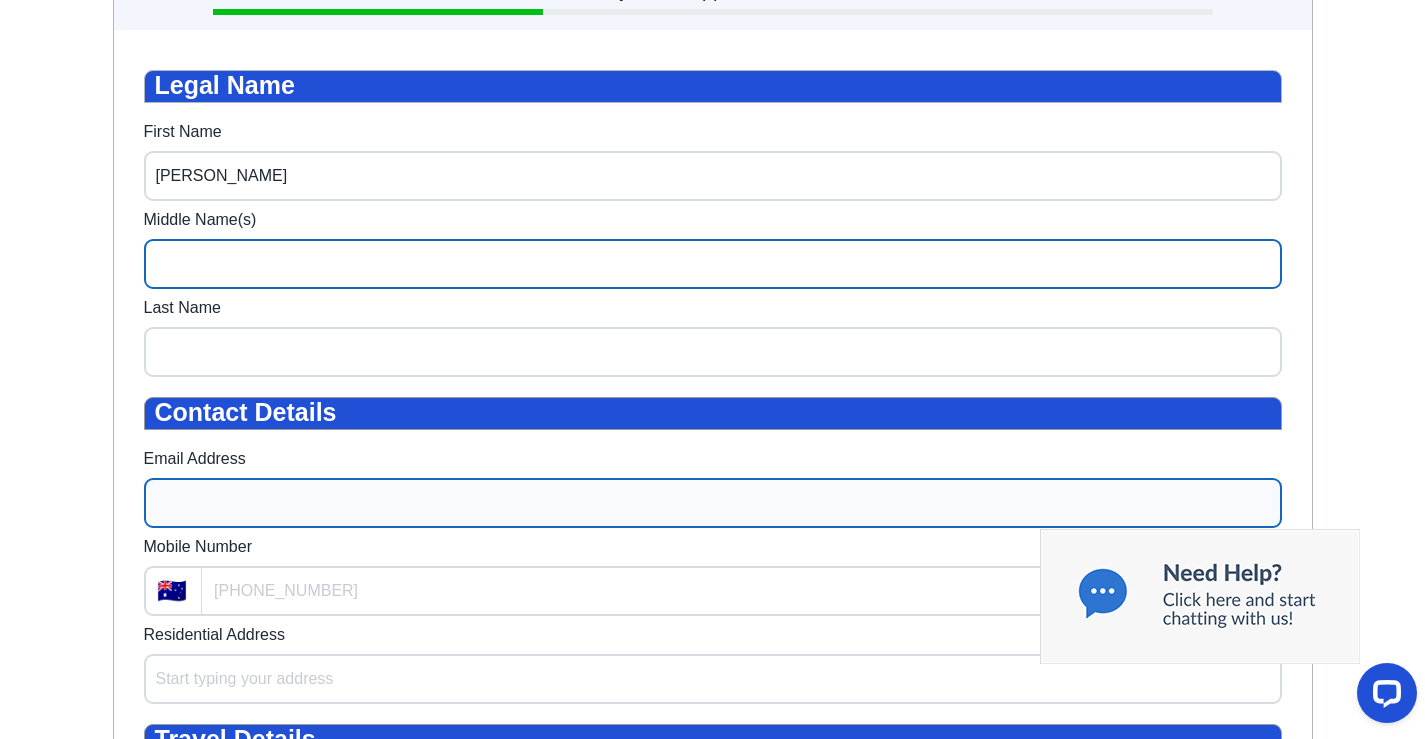 type on "dryhurst" 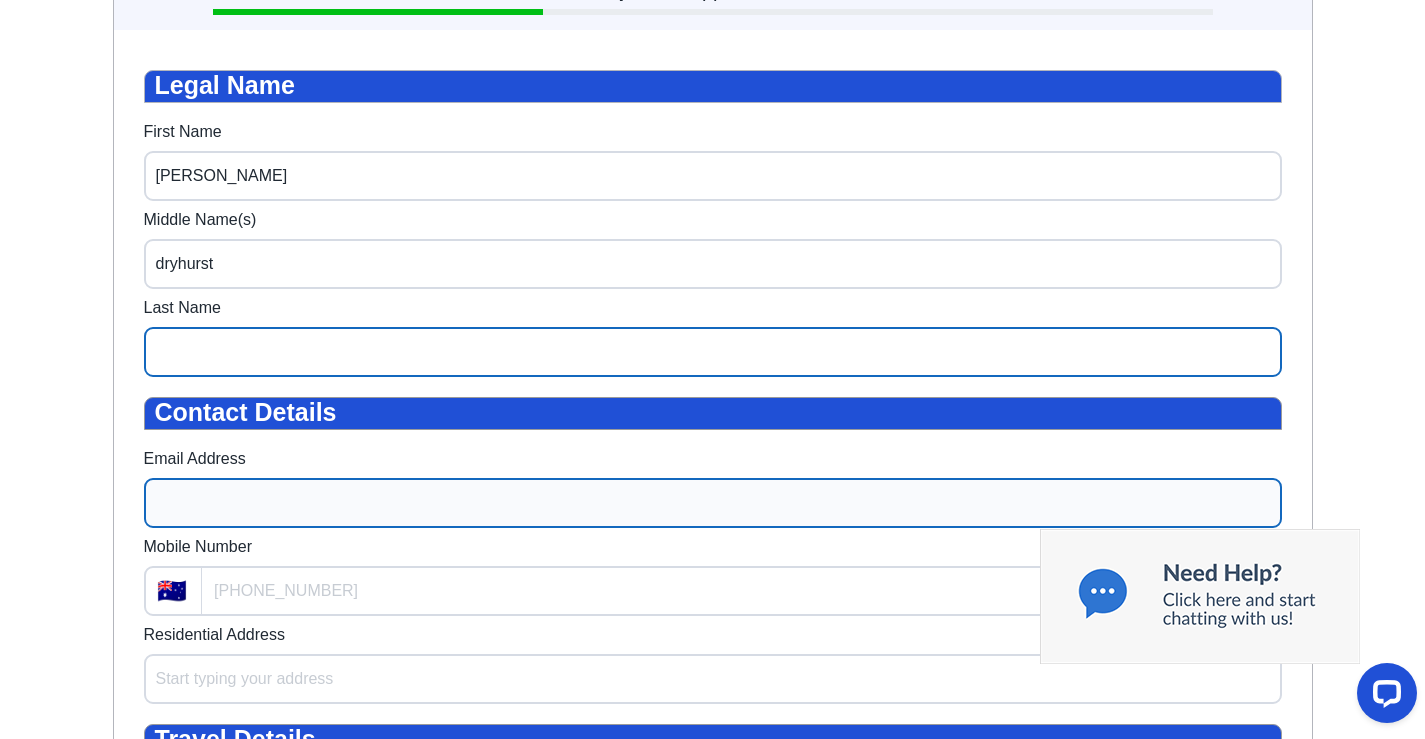 type on "[PERSON_NAME]" 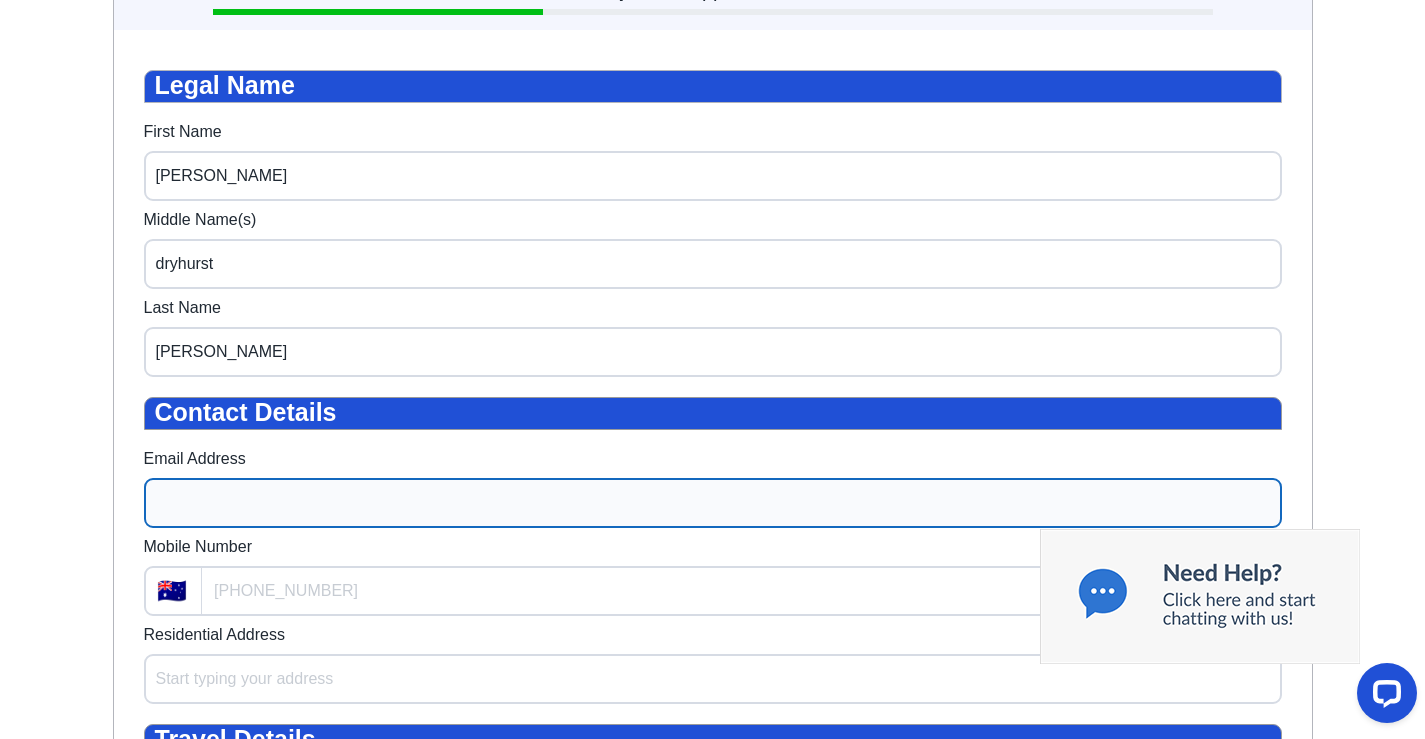 type on "[EMAIL_ADDRESS][DOMAIN_NAME]" 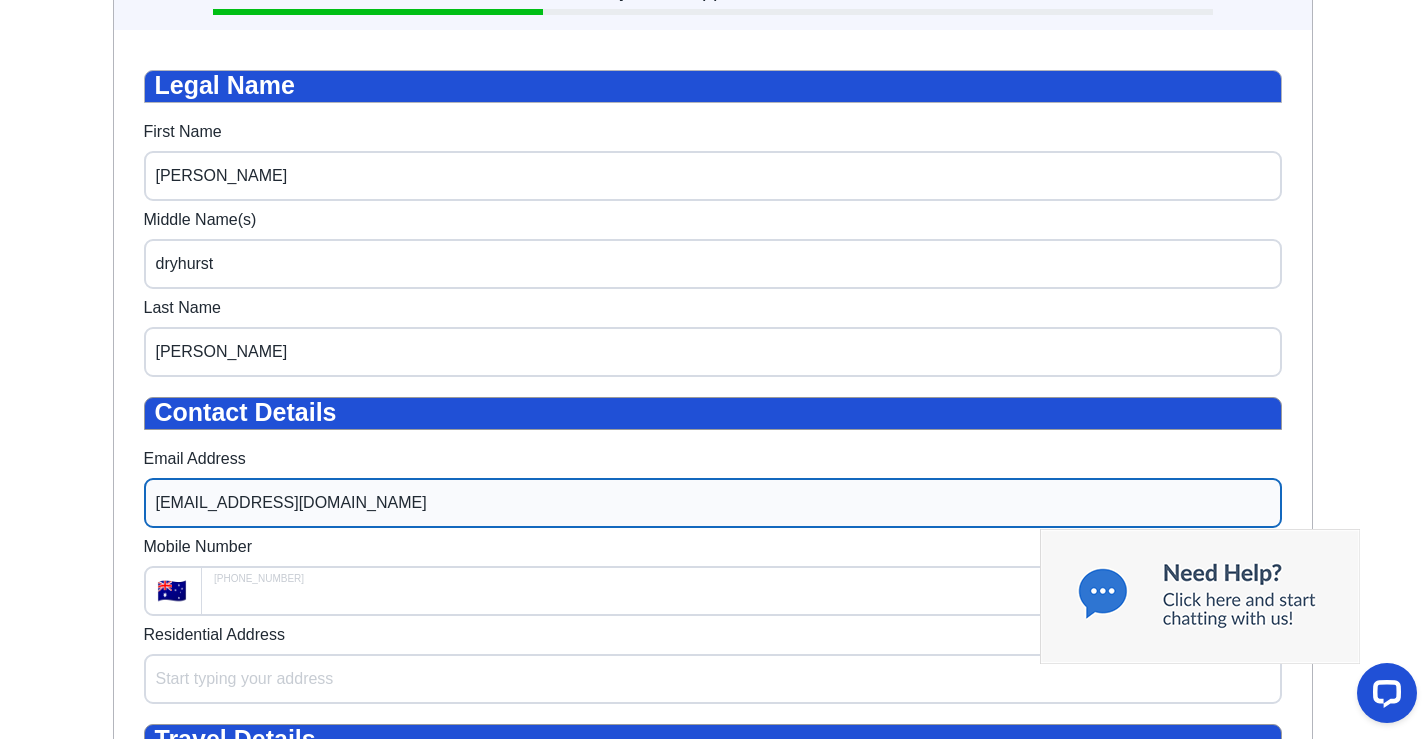 type on "[PHONE_NUMBER]" 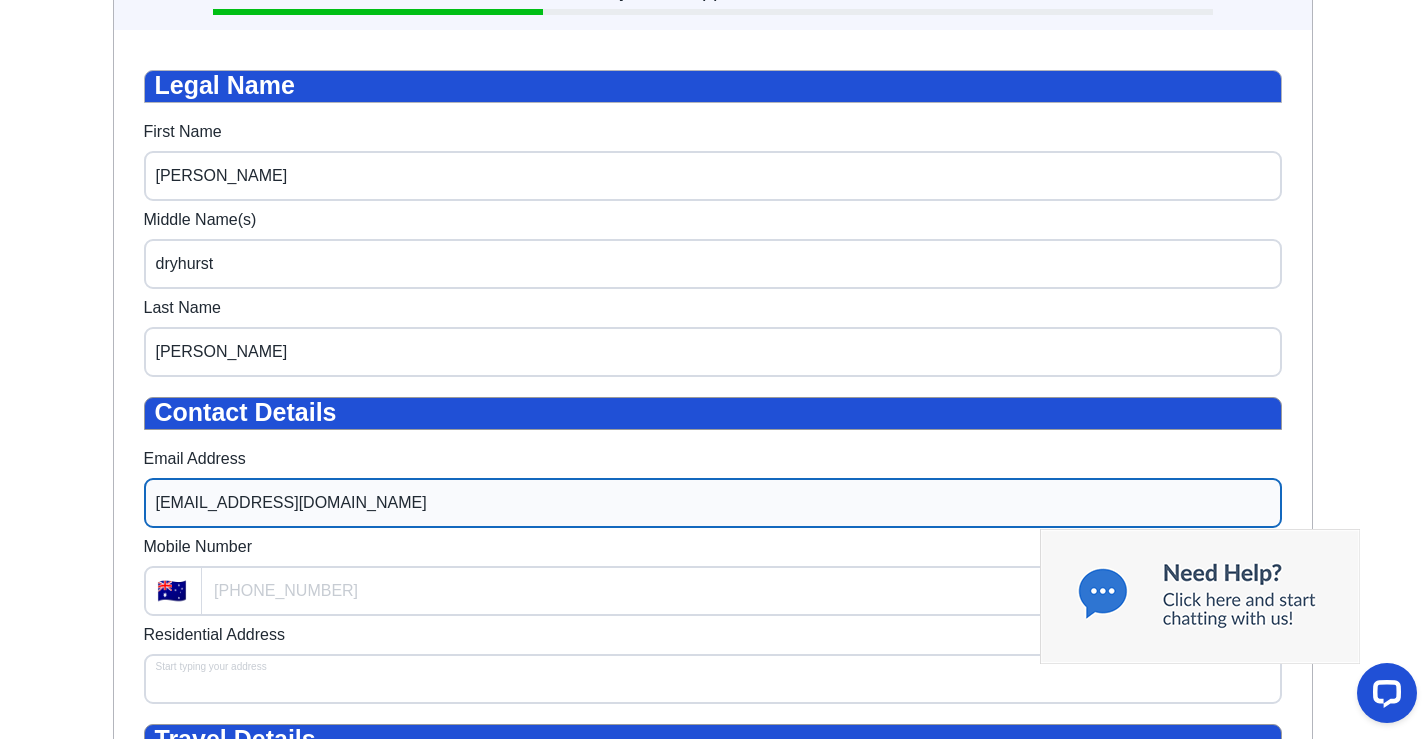 type on "[STREET_ADDRESS]" 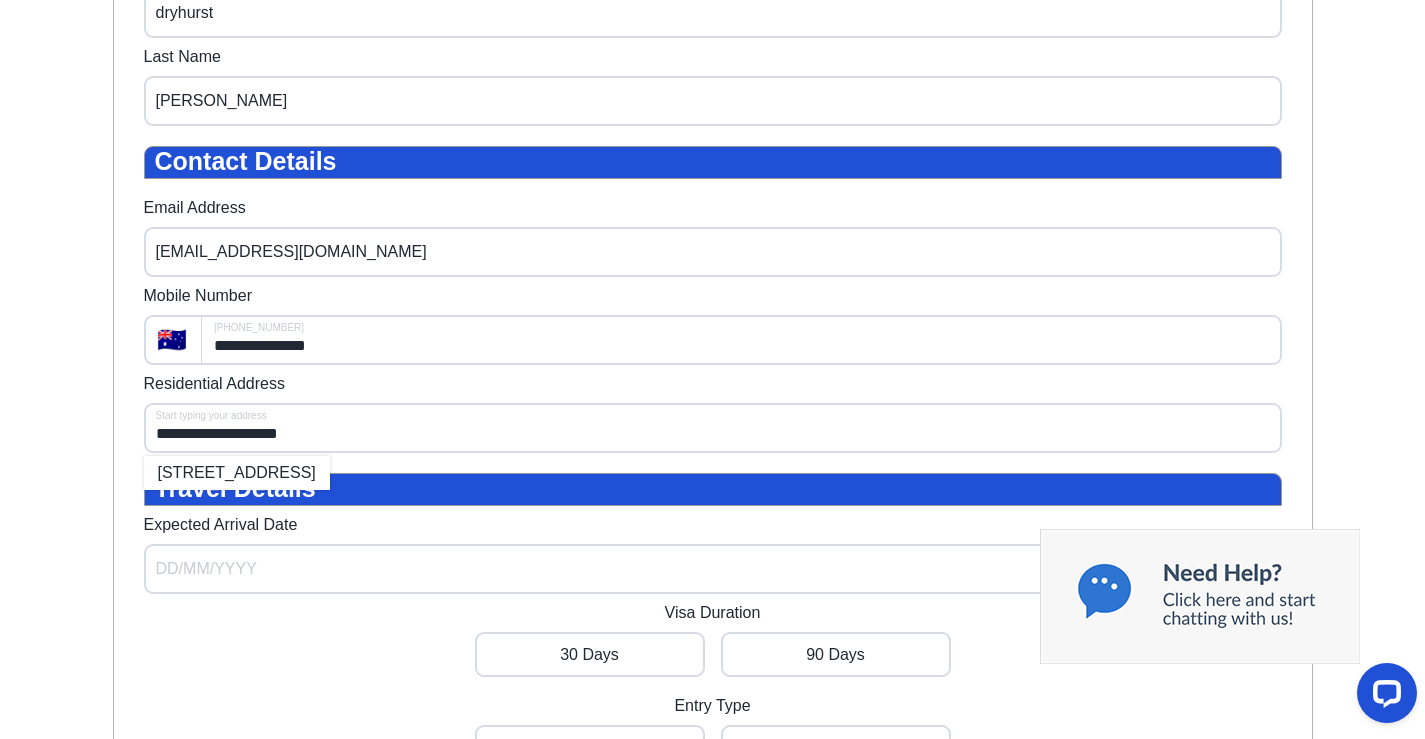 scroll, scrollTop: 593, scrollLeft: 0, axis: vertical 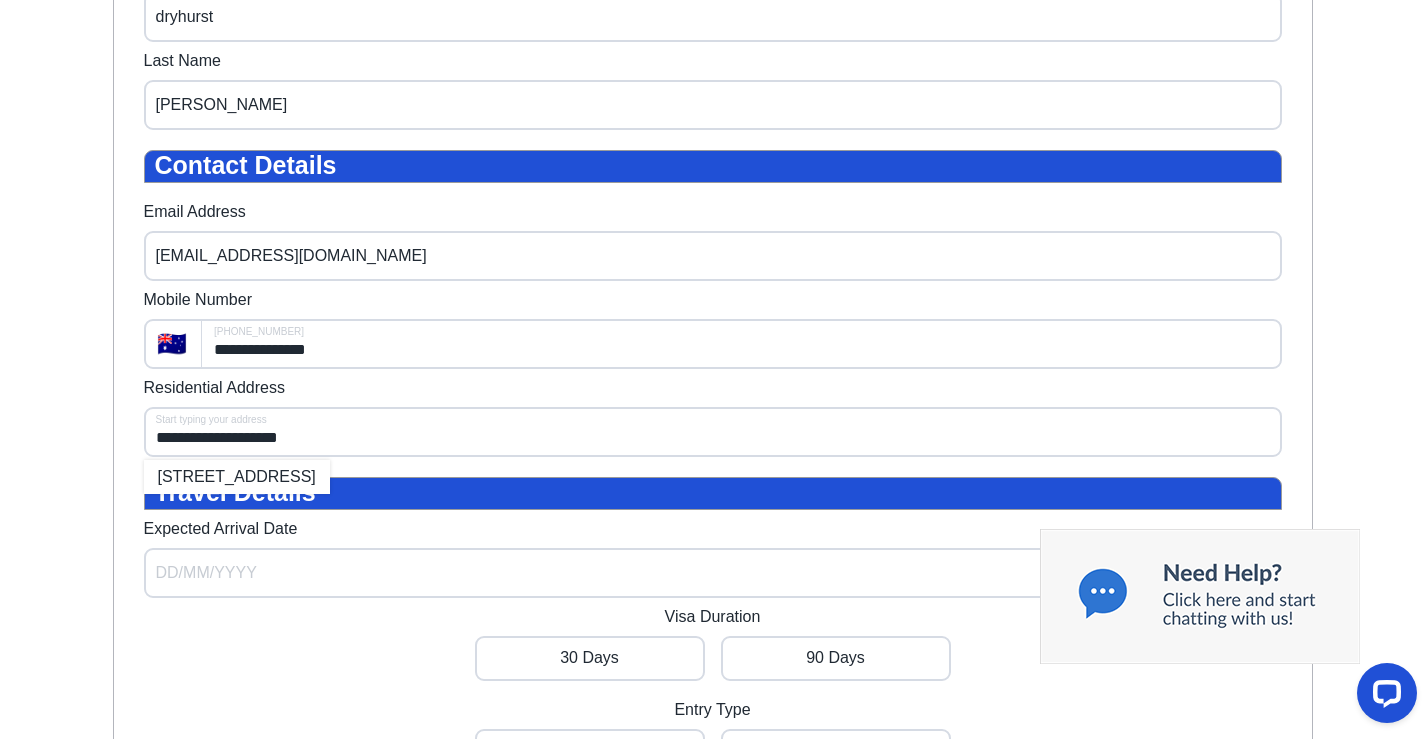 click on "**********" at bounding box center [712, 242] 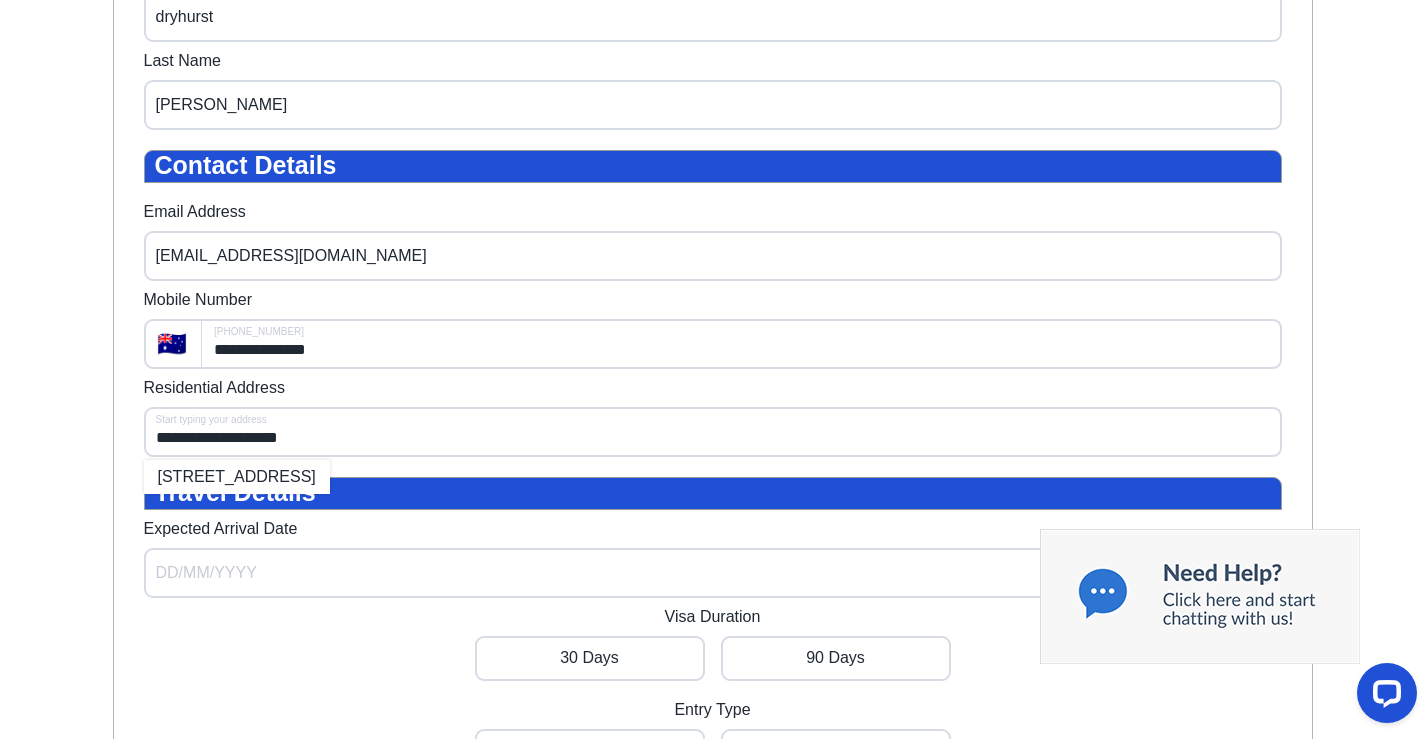 click on "Expected Arrival Date" at bounding box center [221, 529] 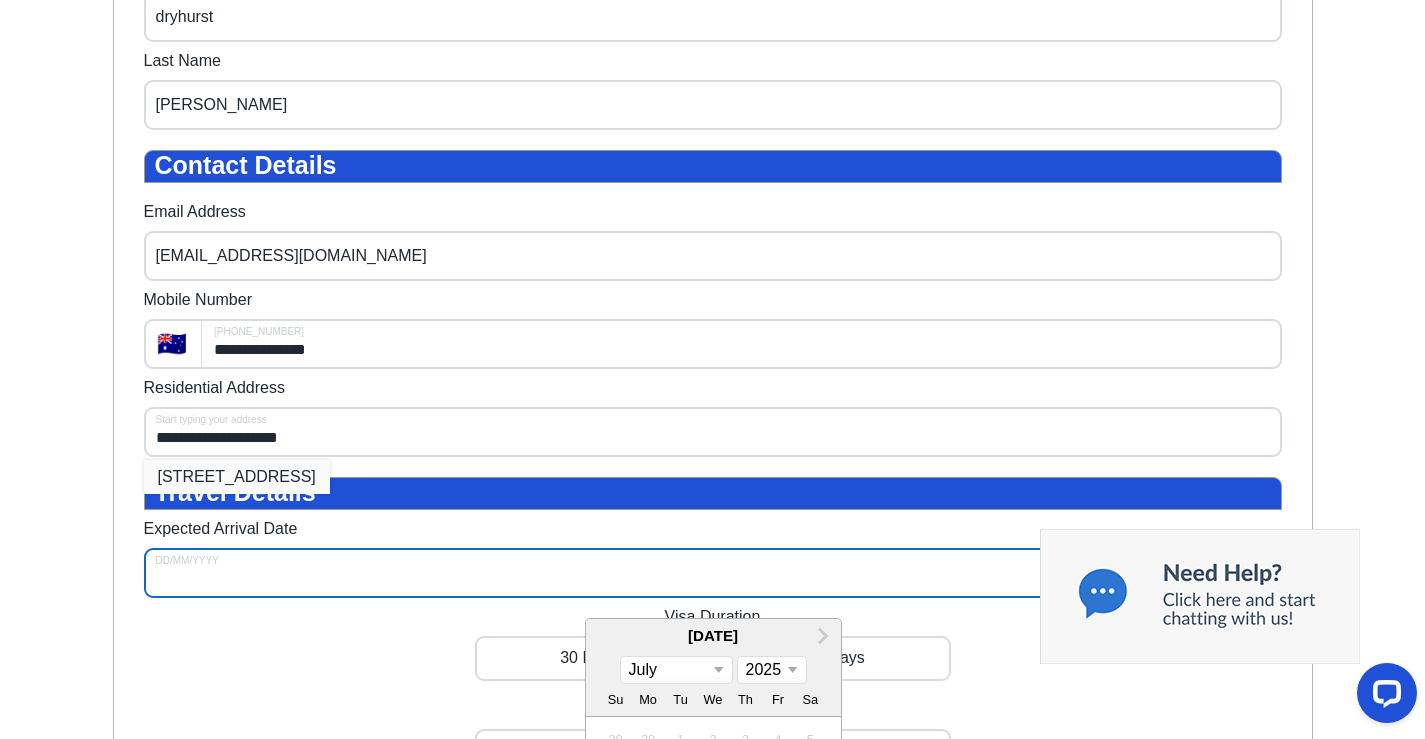 click on "[STREET_ADDRESS]" at bounding box center [237, 477] 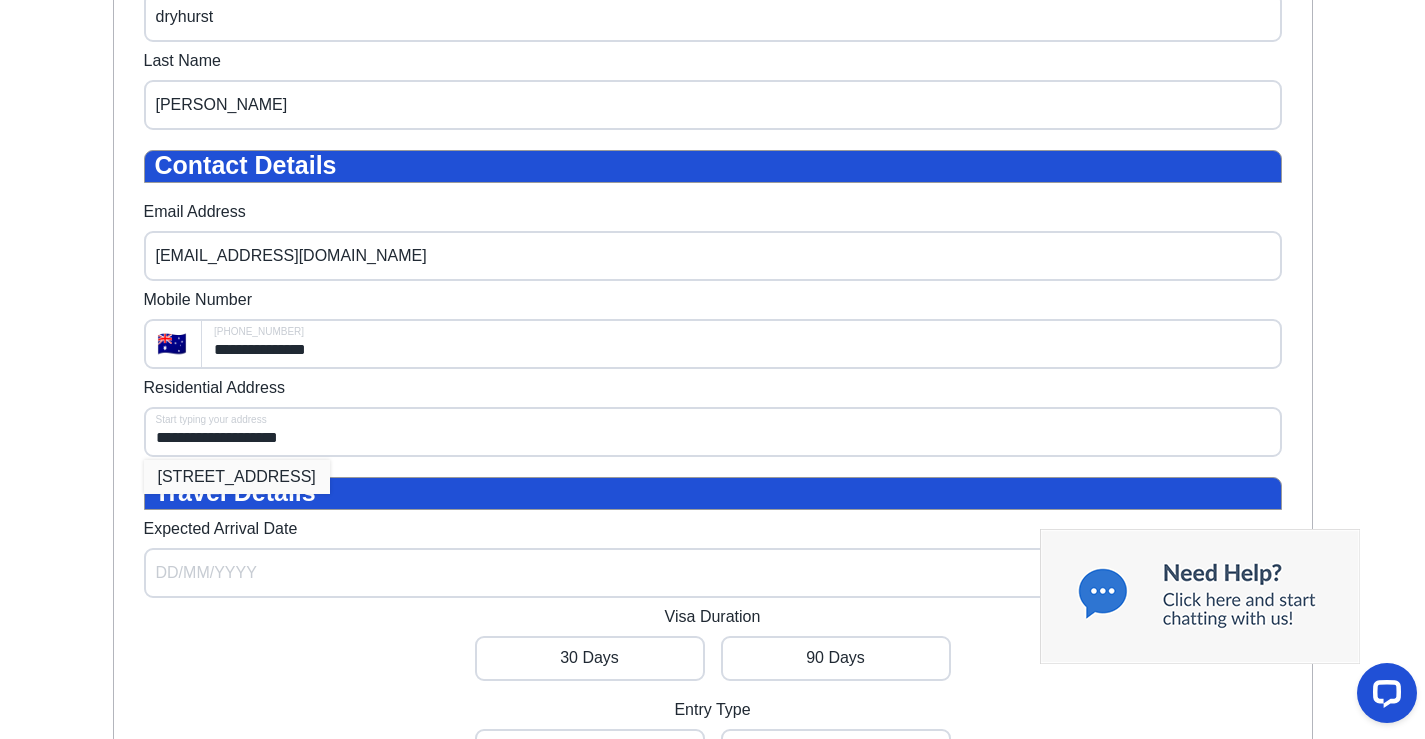 type on "**********" 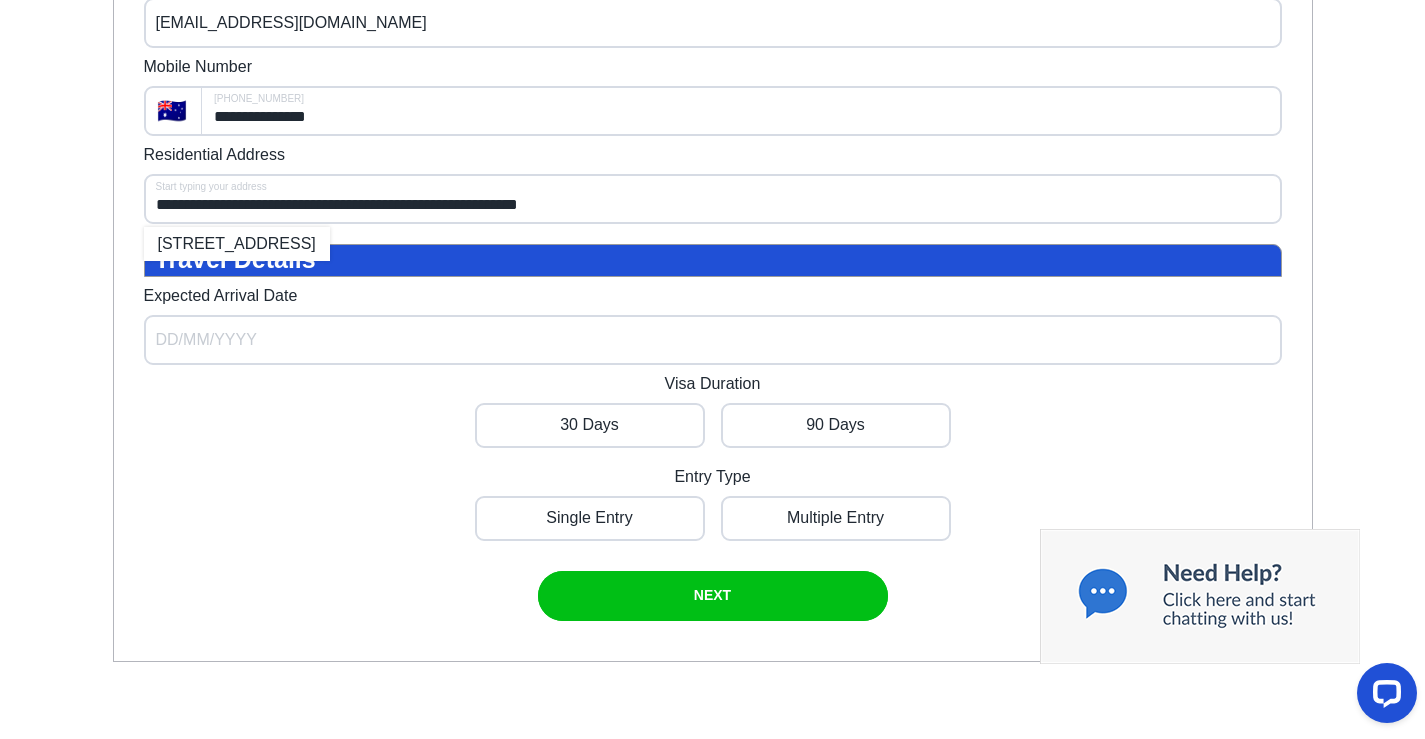 scroll, scrollTop: 860, scrollLeft: 0, axis: vertical 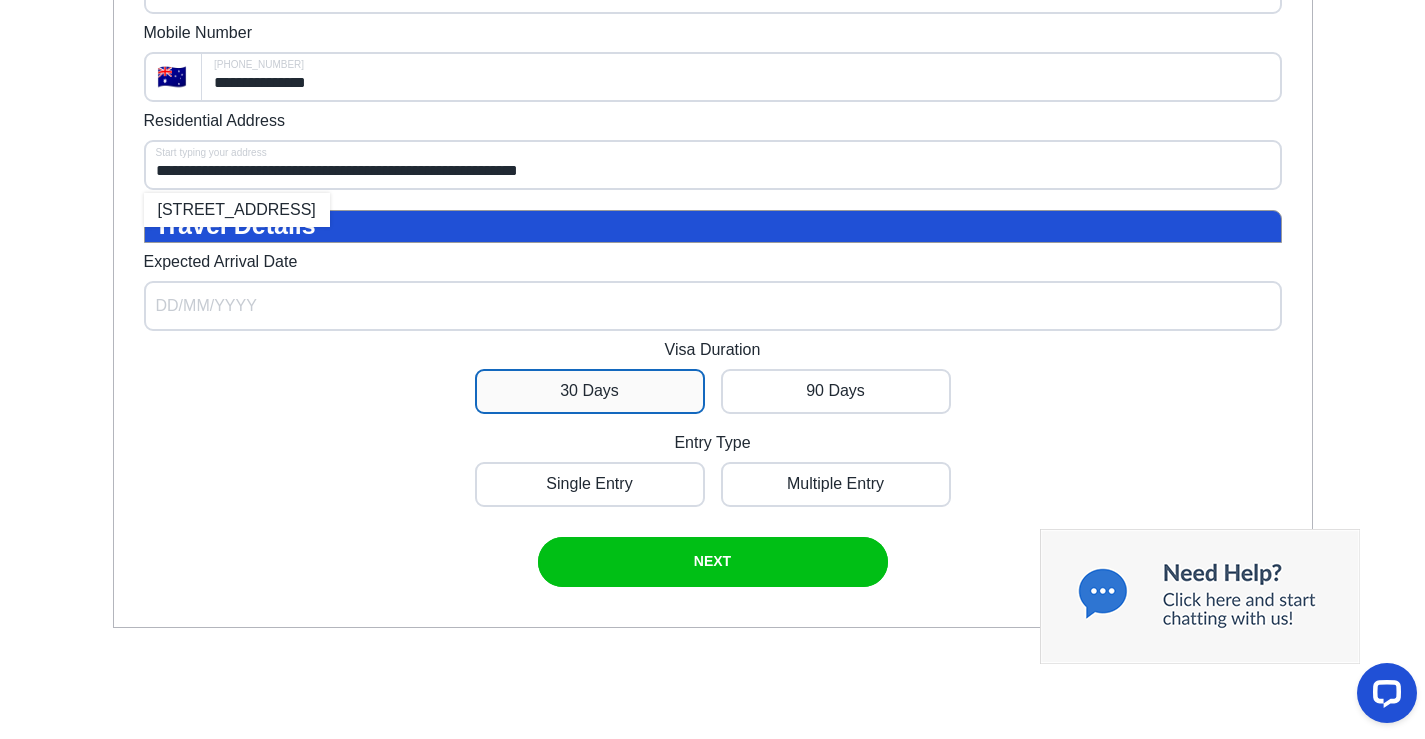 click at bounding box center [590, 391] 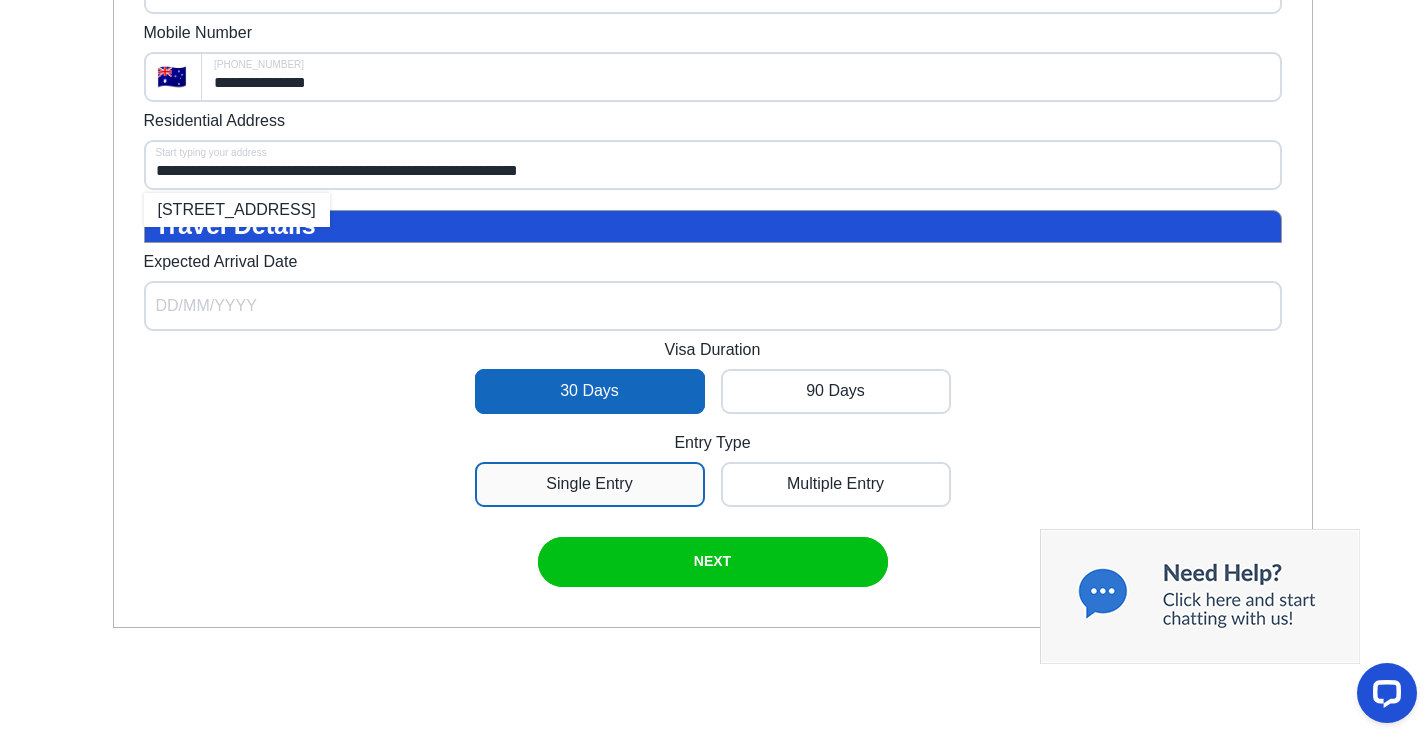 click at bounding box center (590, 484) 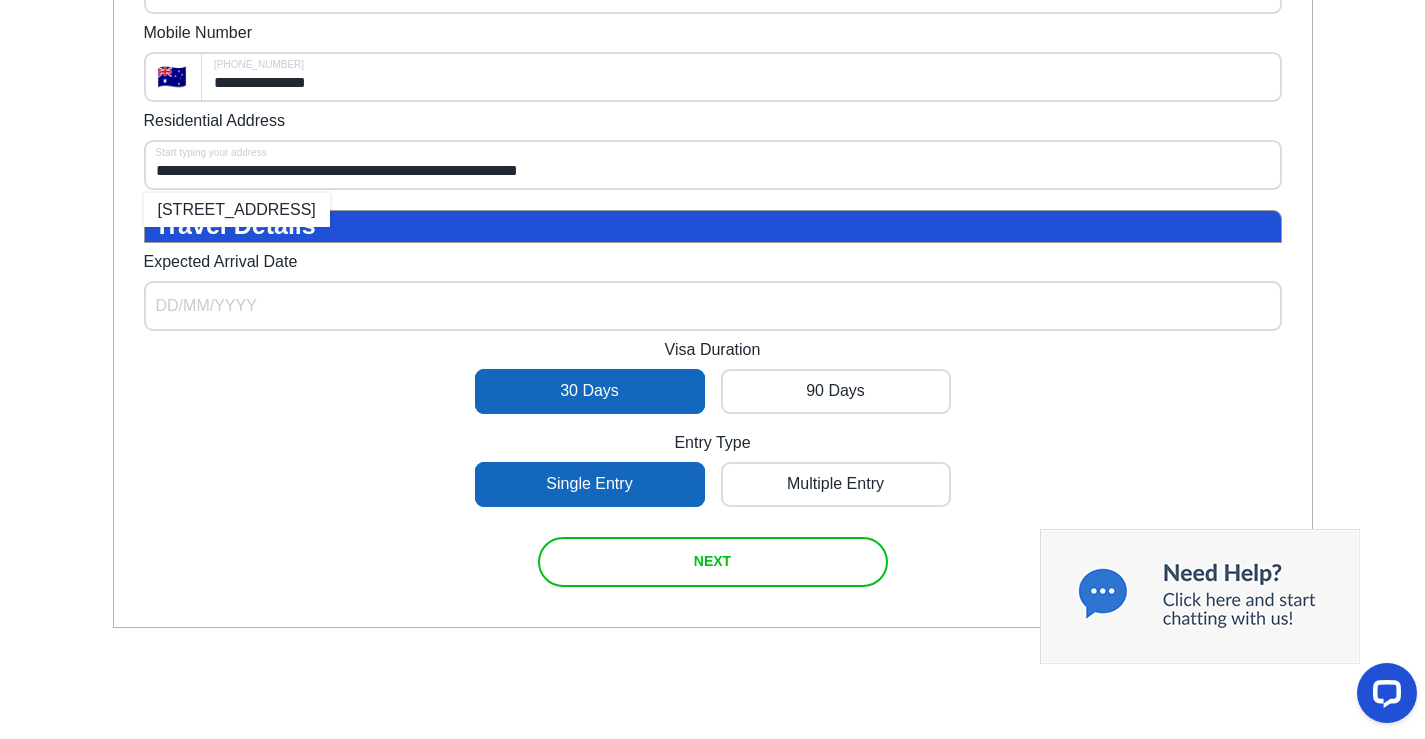 click on "NEXT" at bounding box center (712, 562) 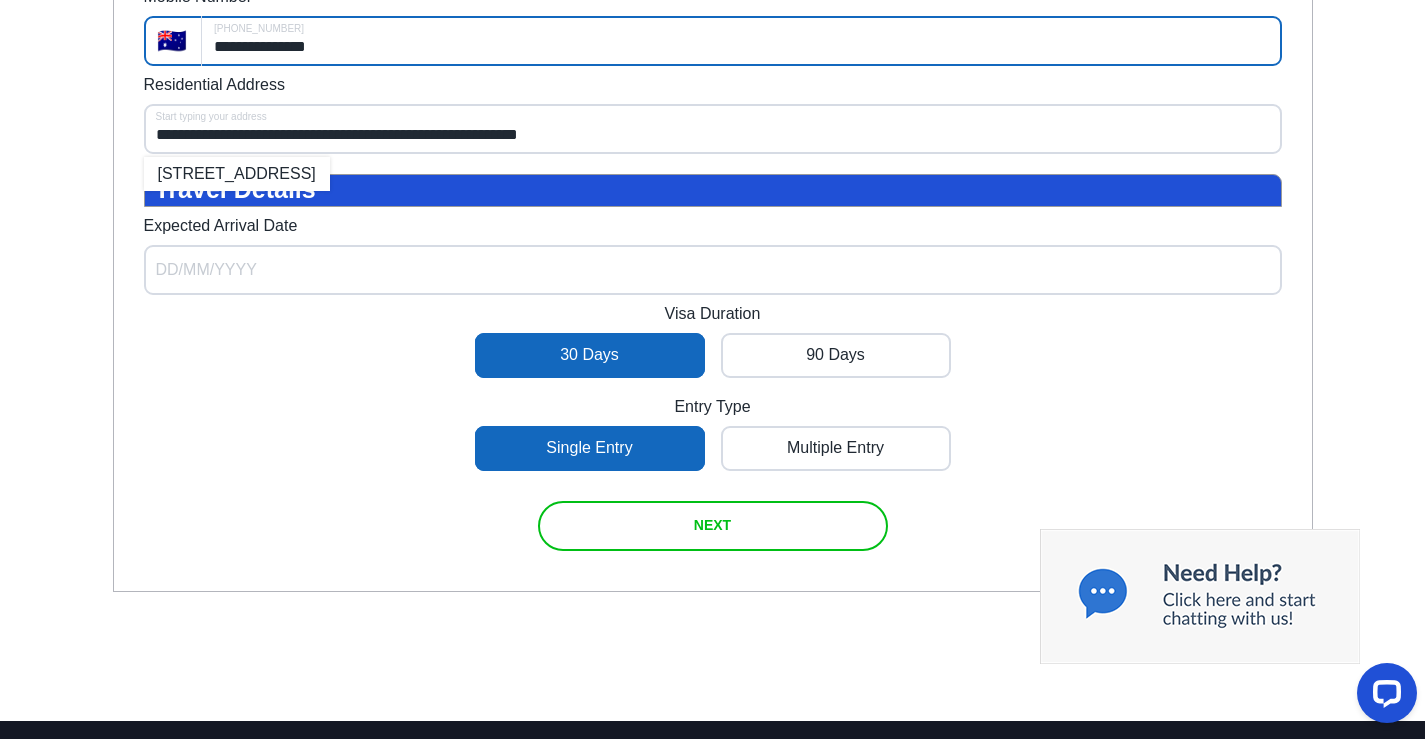 scroll, scrollTop: 860, scrollLeft: 0, axis: vertical 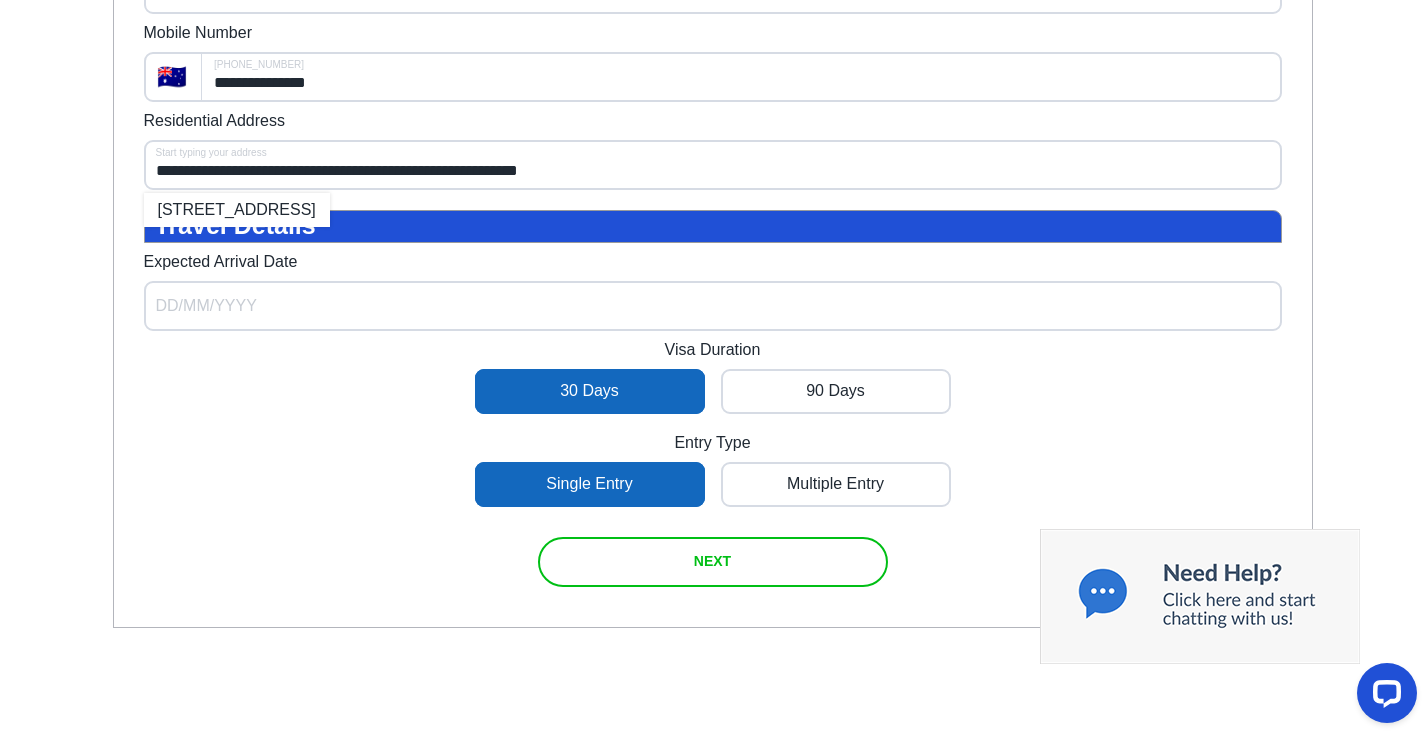 click on "NEXT" at bounding box center (712, 561) 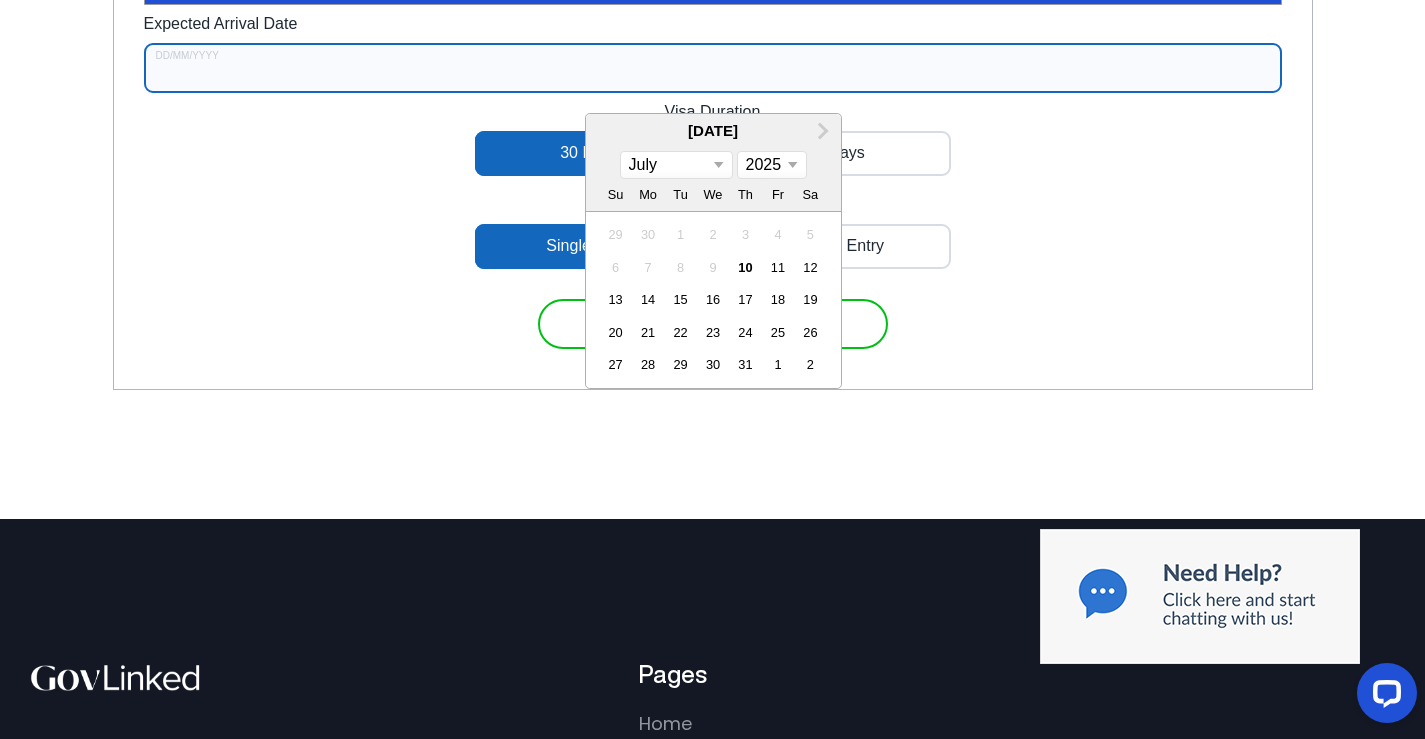 scroll, scrollTop: 1127, scrollLeft: 0, axis: vertical 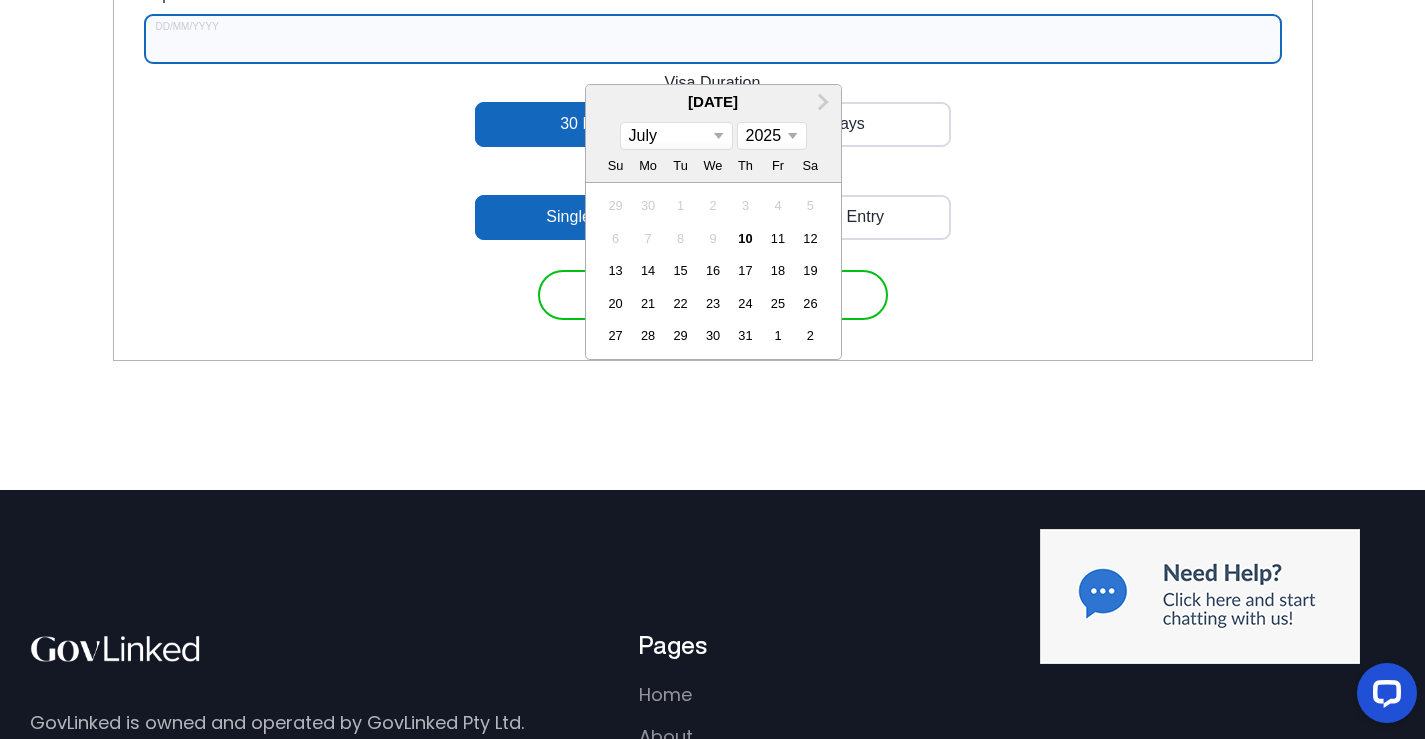 click on "January February March April May June July August September October November December" at bounding box center (676, 136) 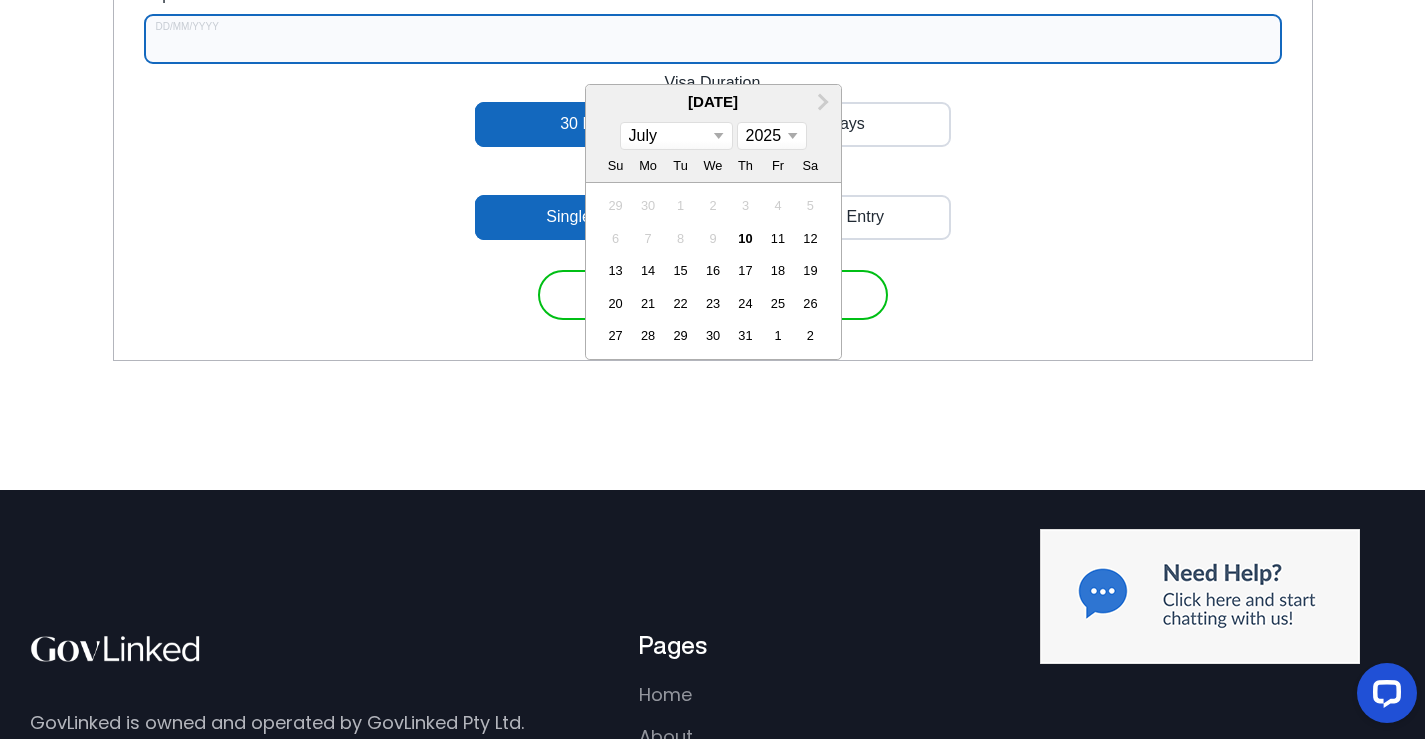 click on "January February March April May June July August September October November December" at bounding box center (676, 136) 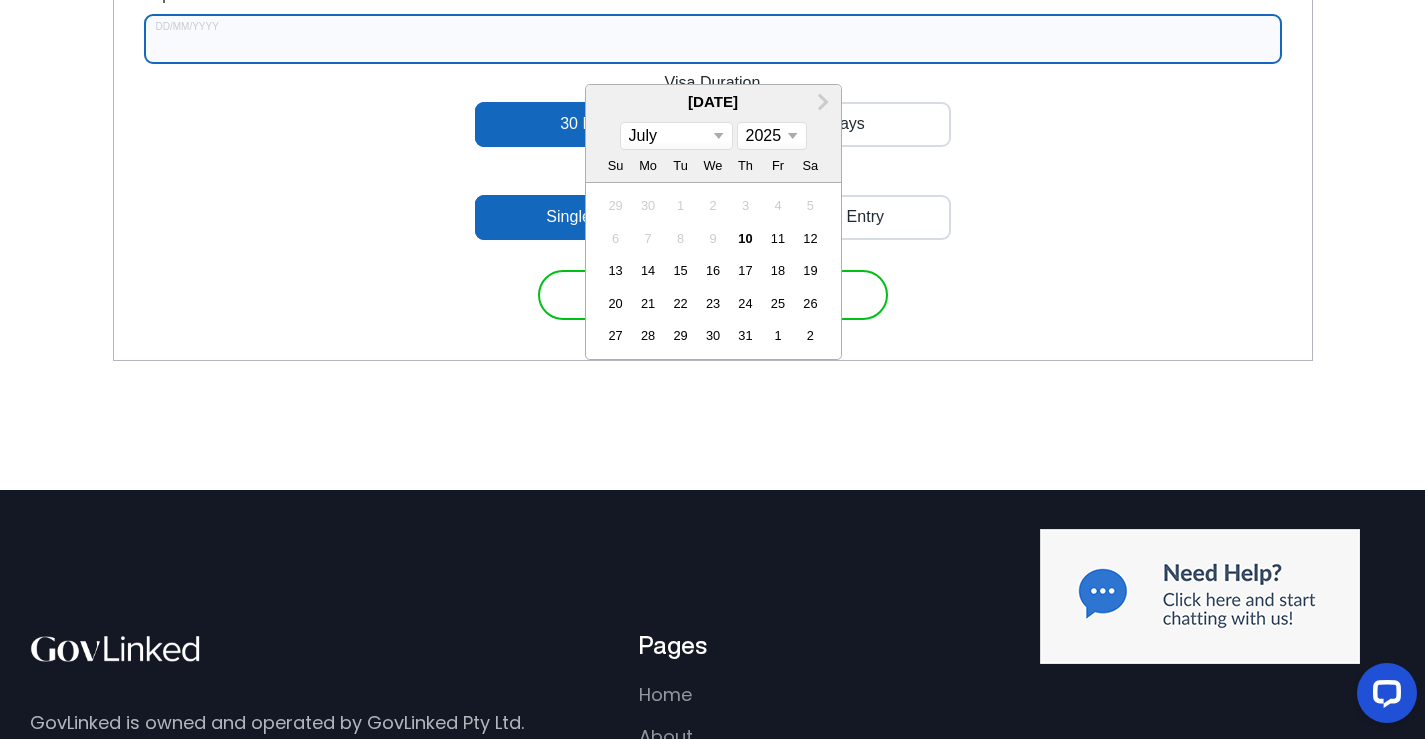 click on "January February March April May June July August September October November December" at bounding box center [676, 136] 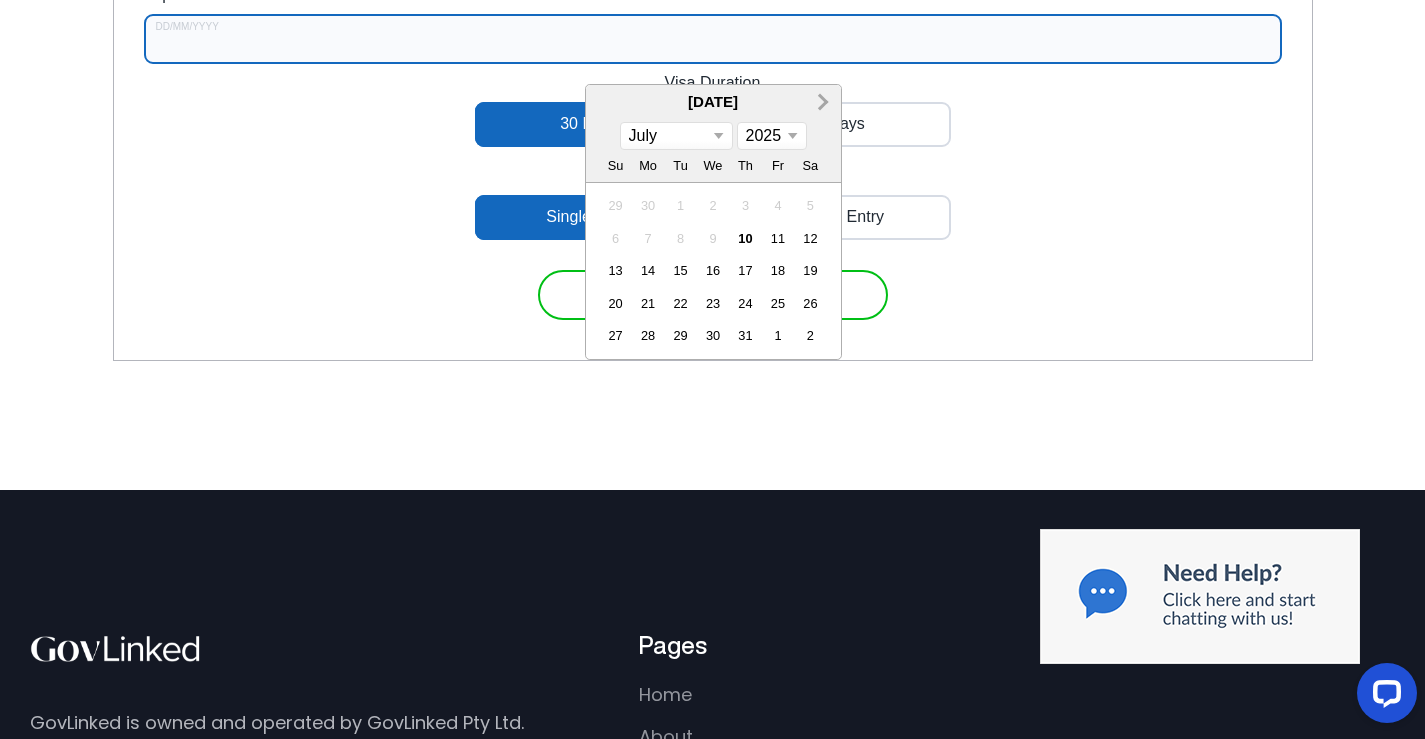 click on "Next Month" at bounding box center [821, 101] 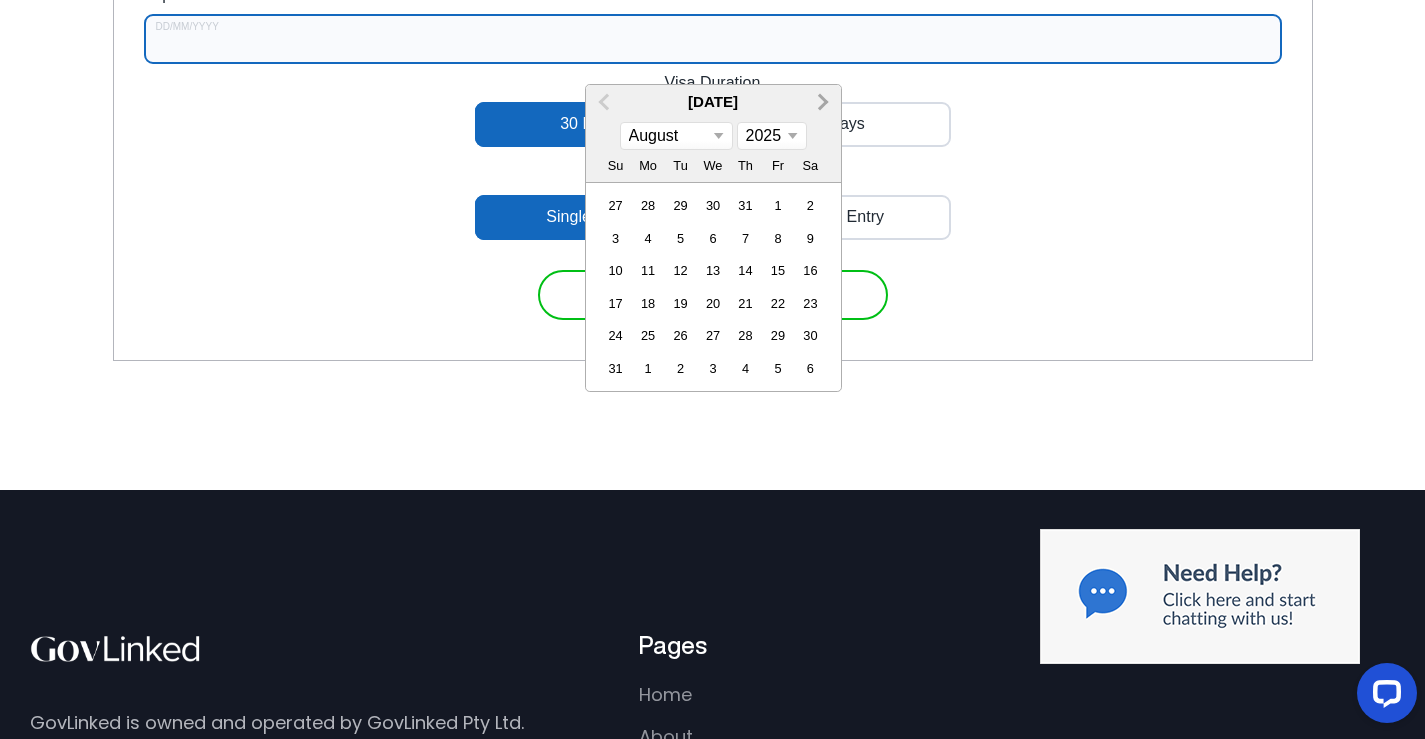 click on "Next Month" at bounding box center (821, 101) 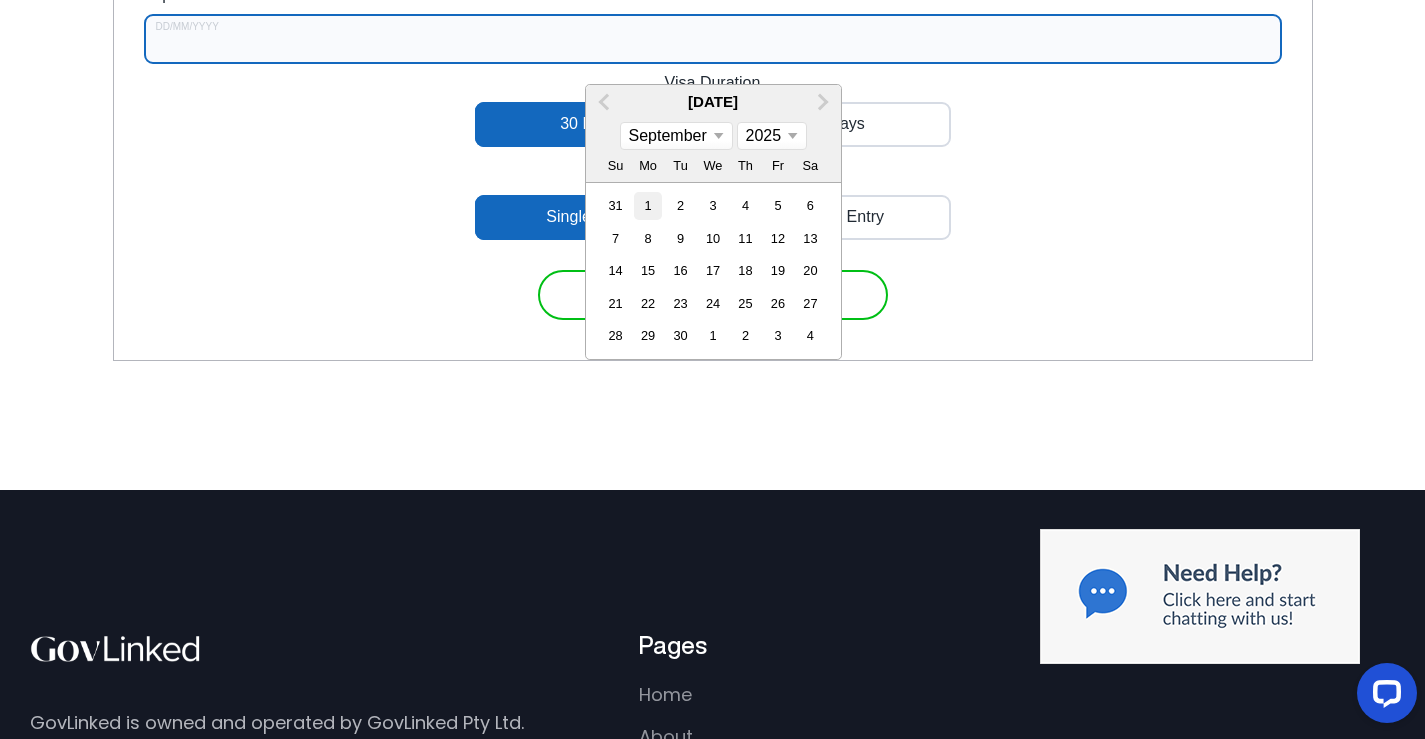 click on "1" at bounding box center (647, 205) 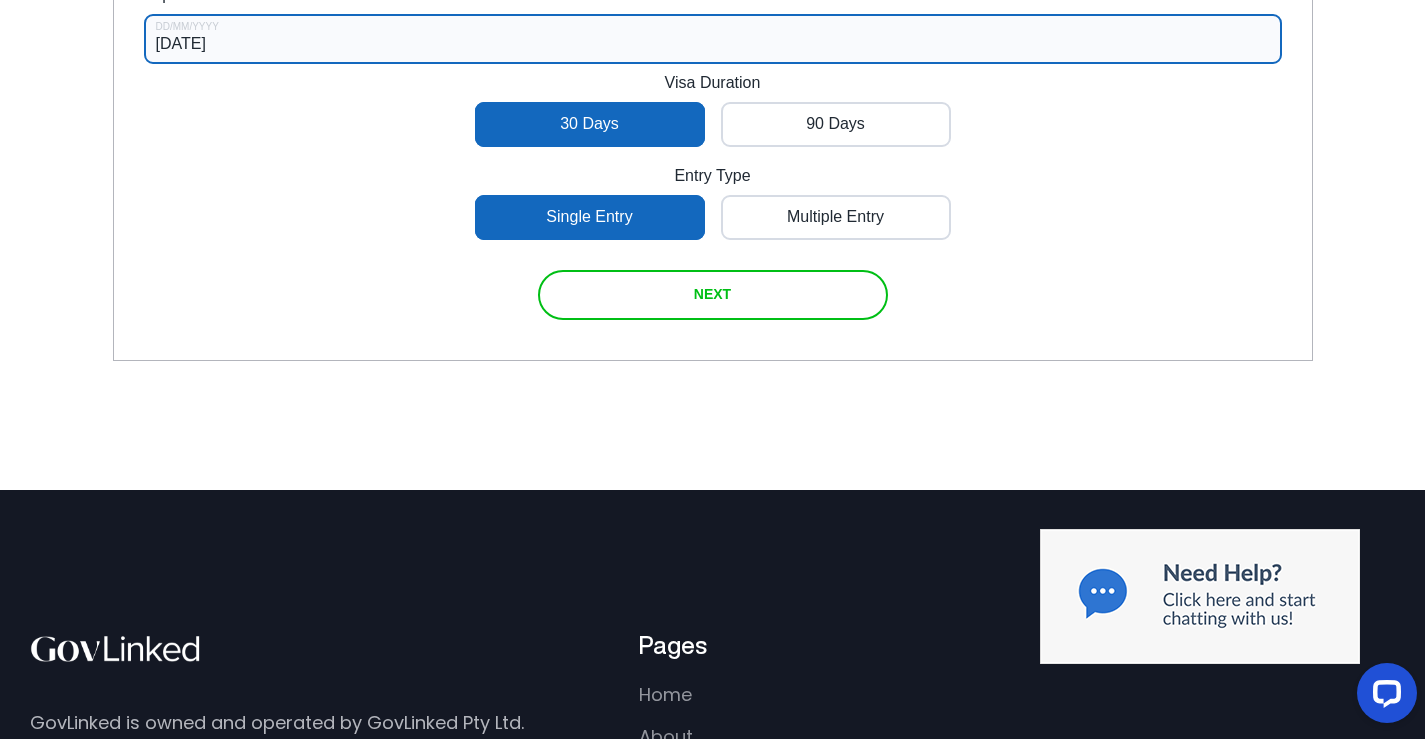 click on "NEXT" at bounding box center (712, 294) 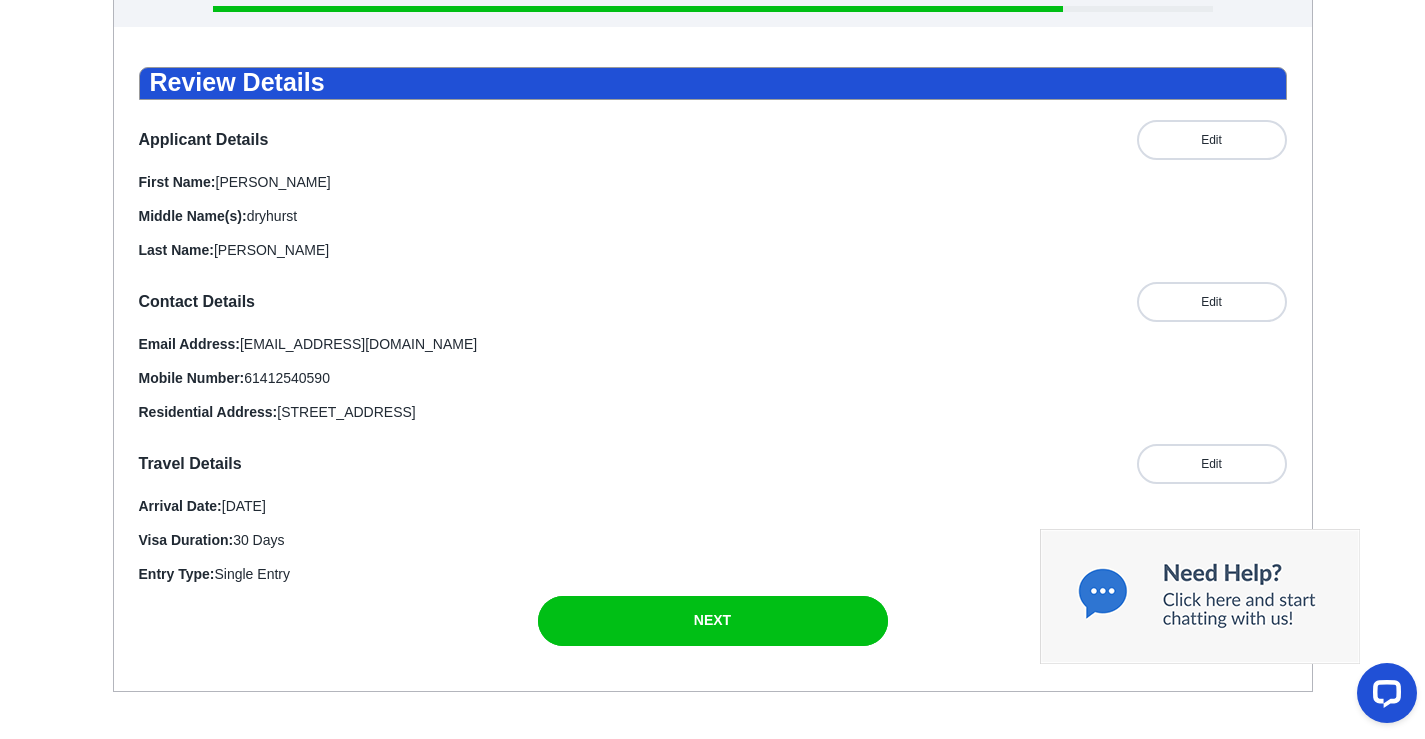 scroll, scrollTop: 327, scrollLeft: 0, axis: vertical 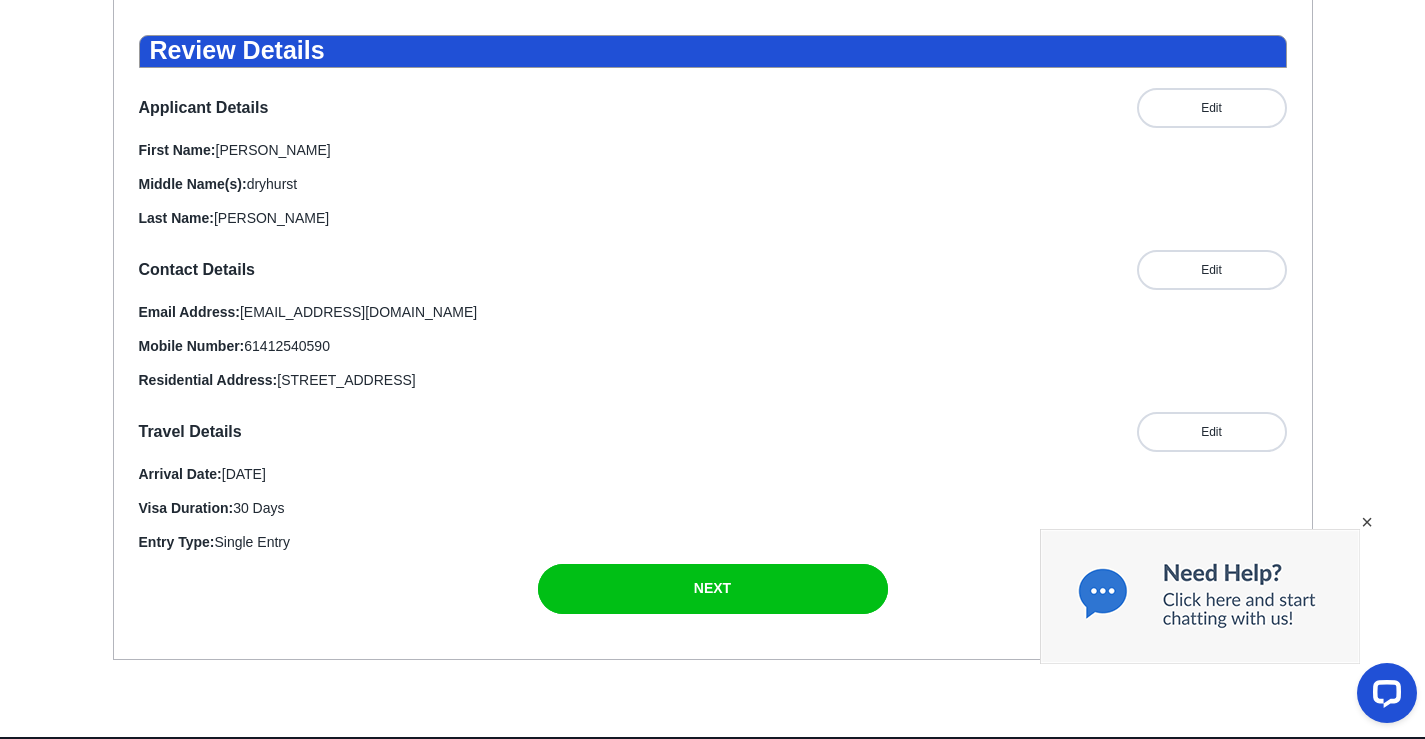 click on "×" at bounding box center (1367, 522) 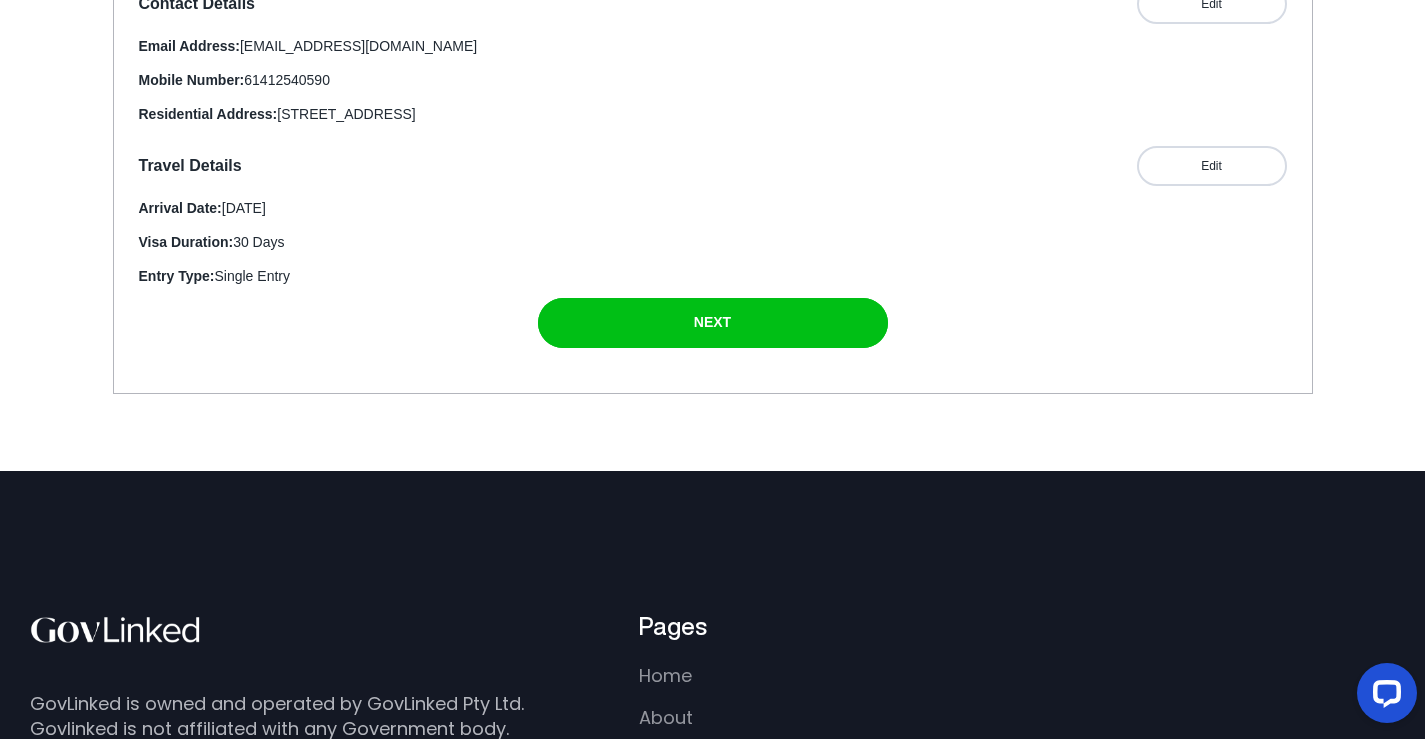 scroll, scrollTop: 327, scrollLeft: 0, axis: vertical 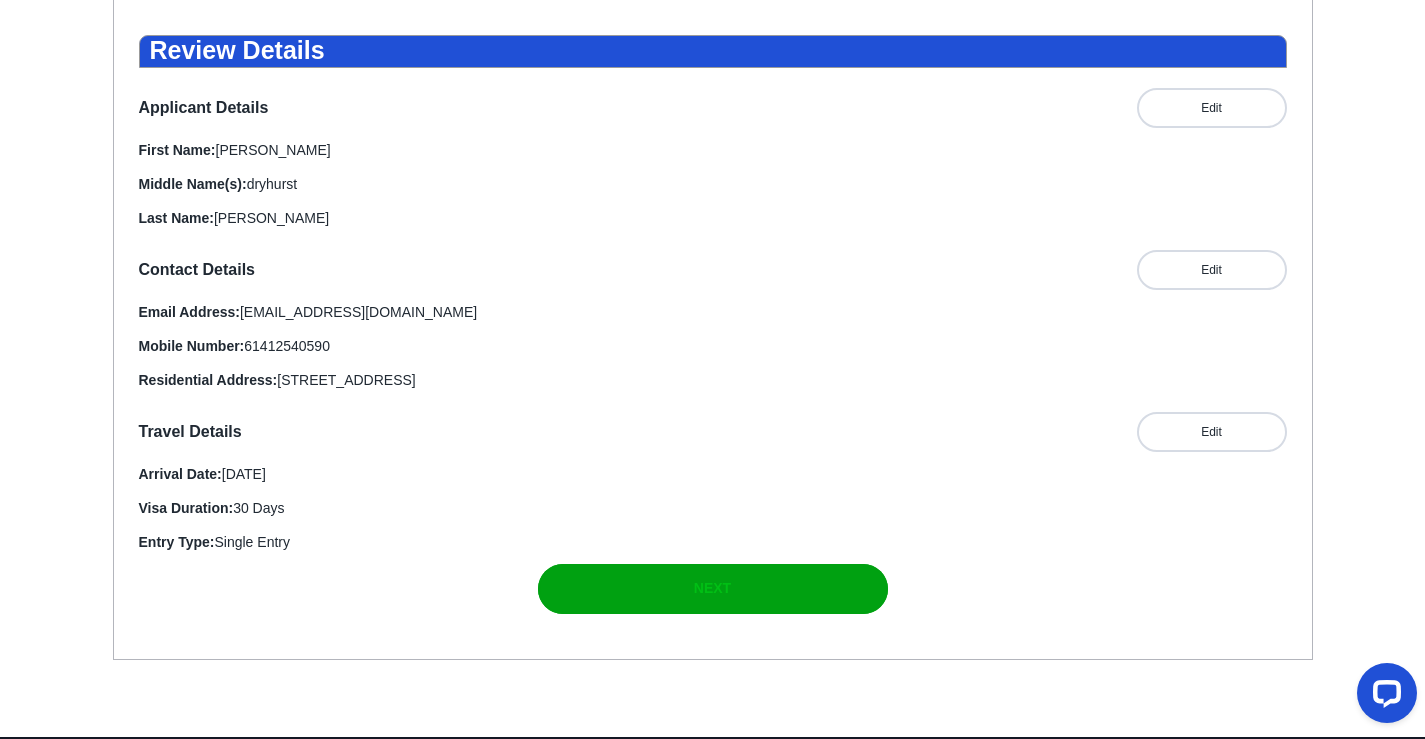 click on "NEXT" at bounding box center (712, 588) 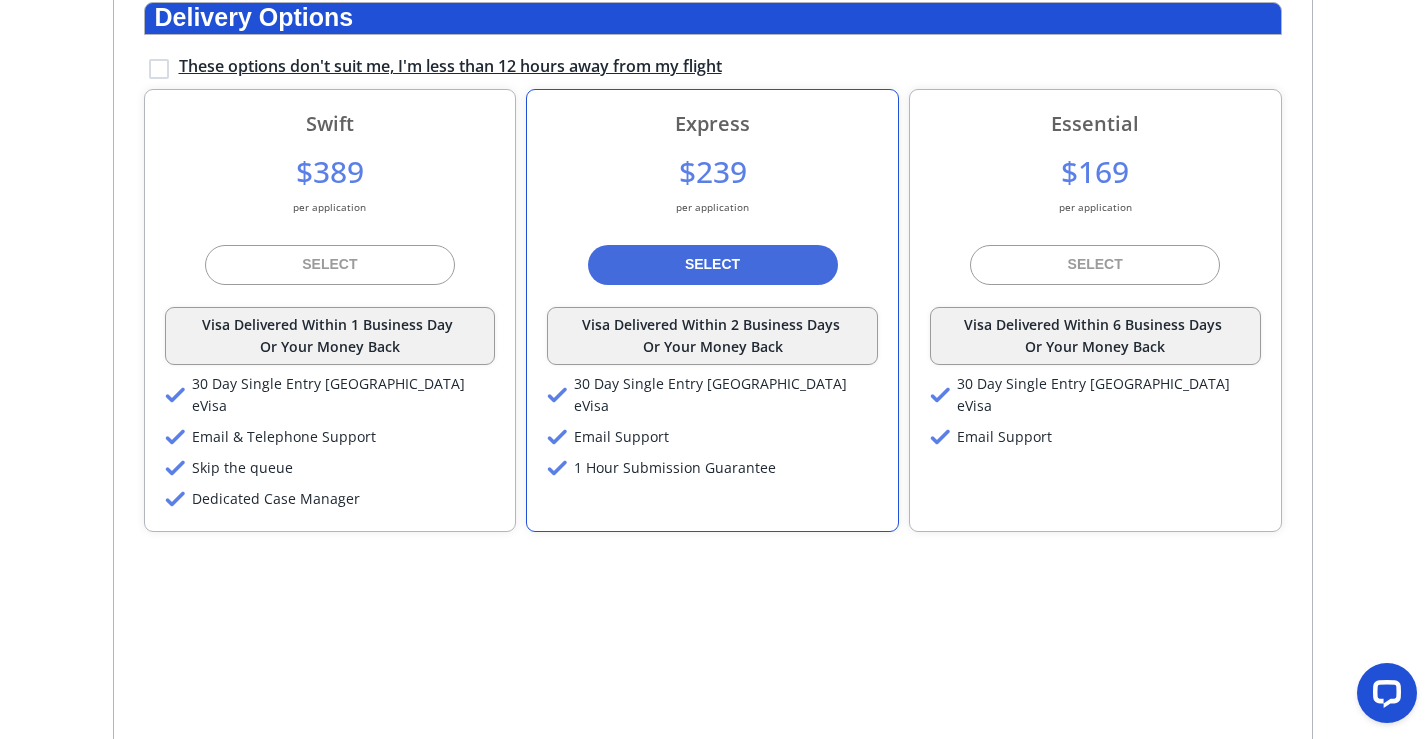 scroll, scrollTop: 327, scrollLeft: 0, axis: vertical 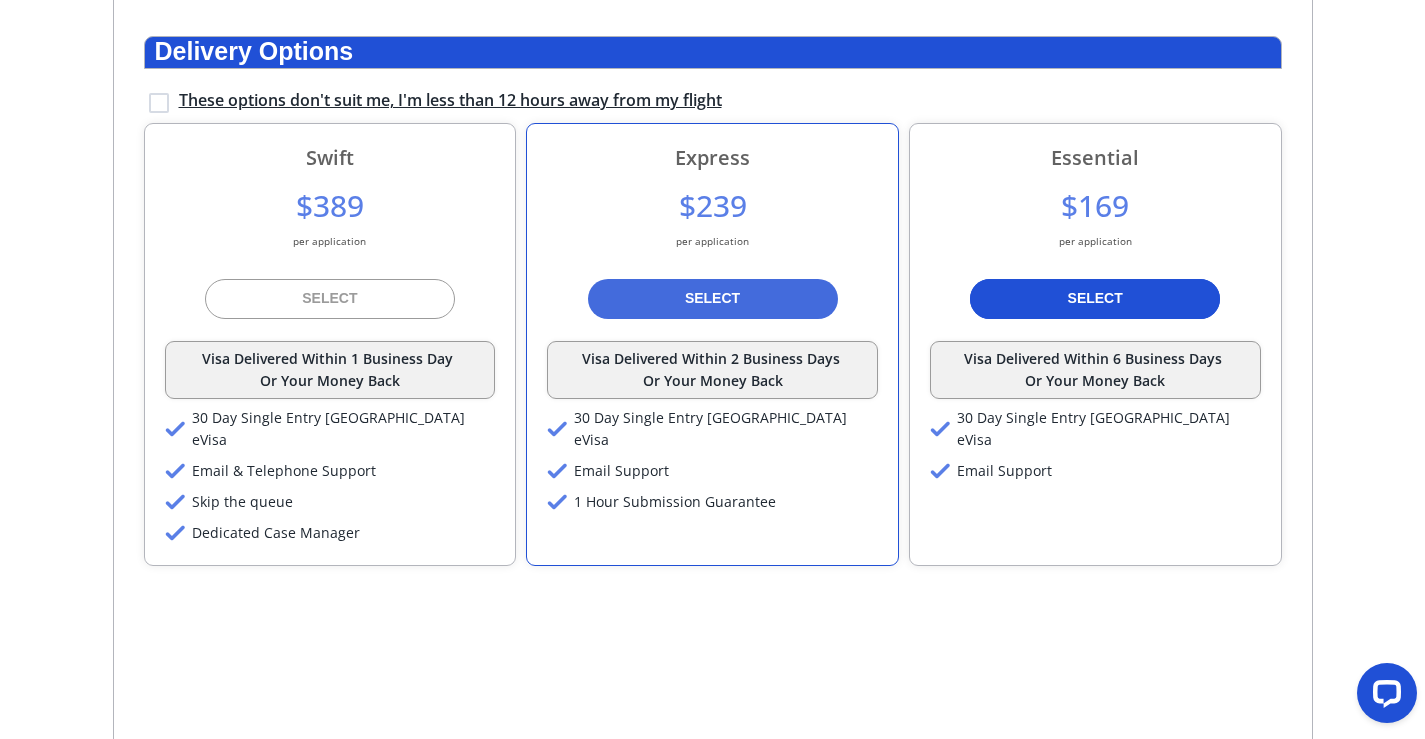 click on "SELECT" at bounding box center (1095, 298) 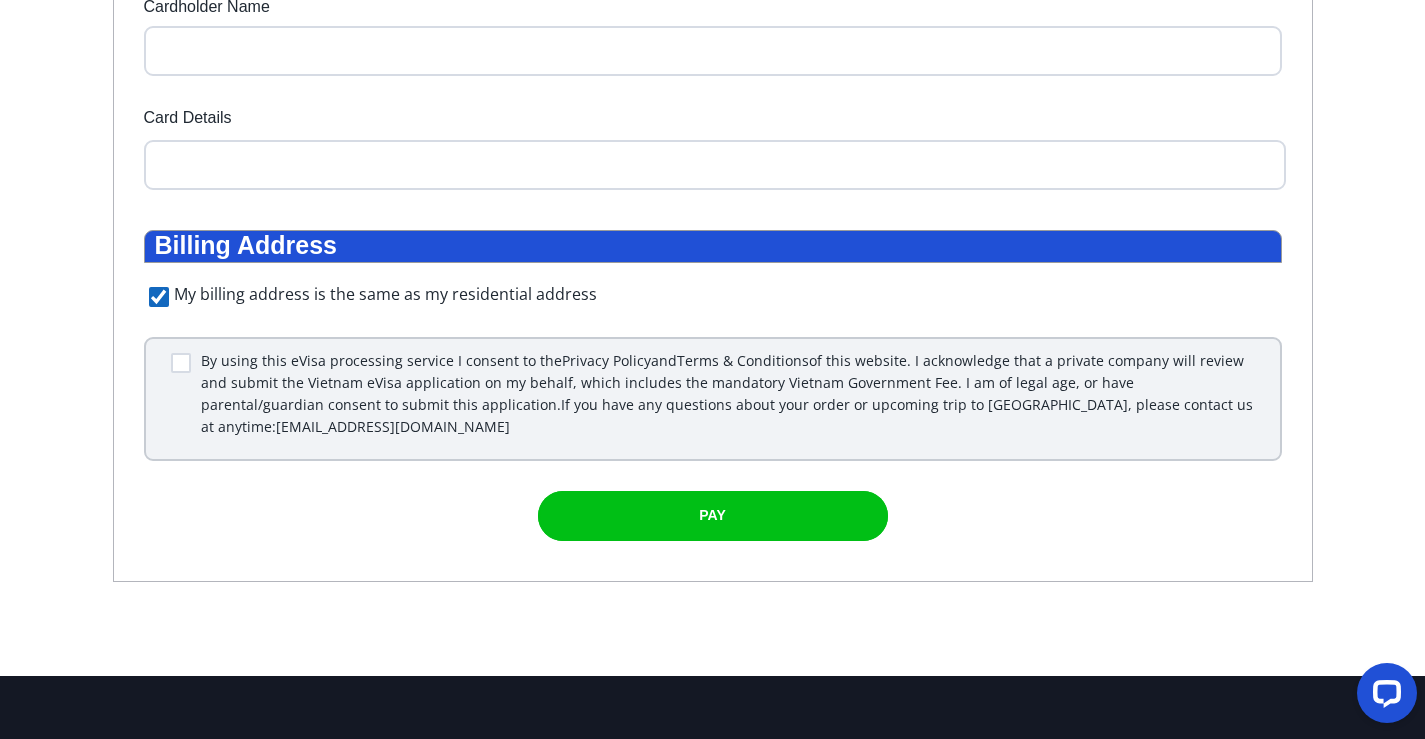 scroll, scrollTop: 323, scrollLeft: 0, axis: vertical 